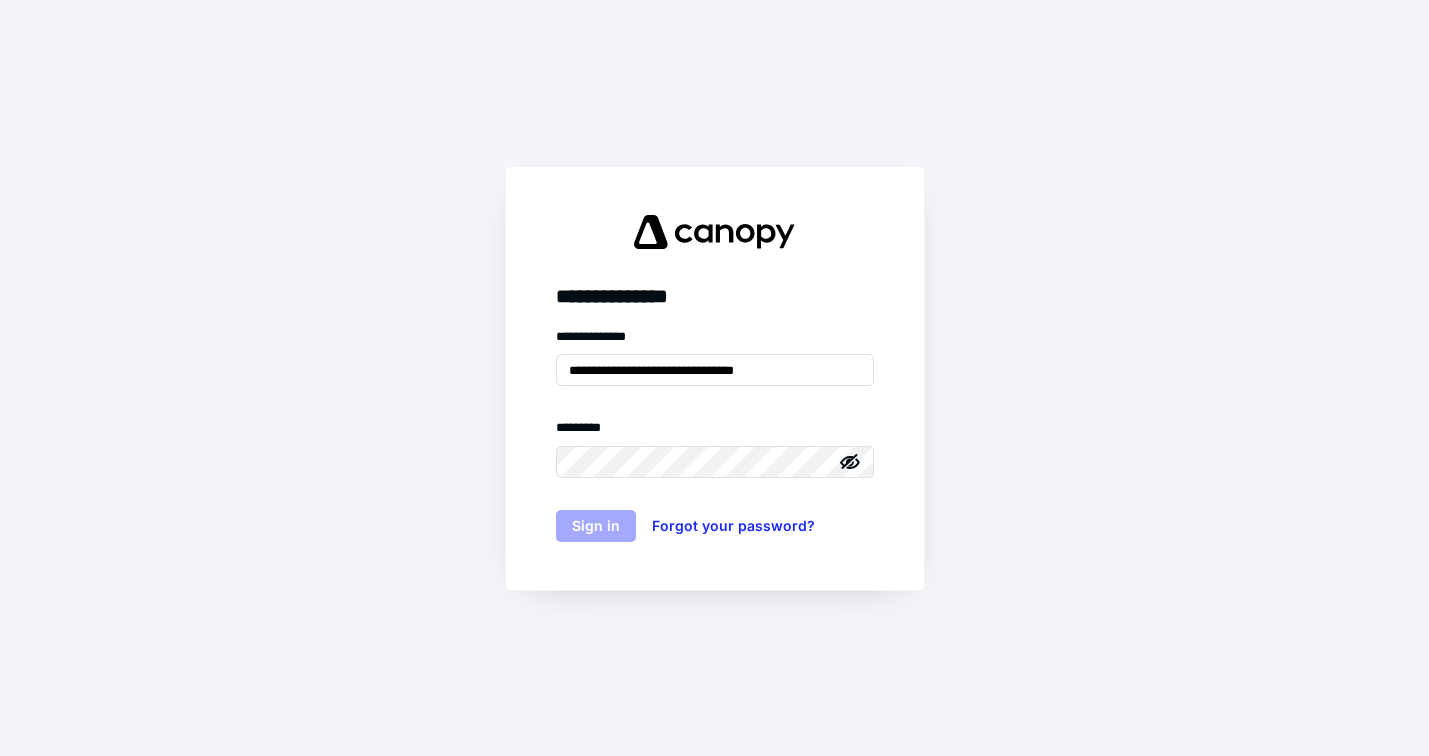 scroll, scrollTop: 0, scrollLeft: 0, axis: both 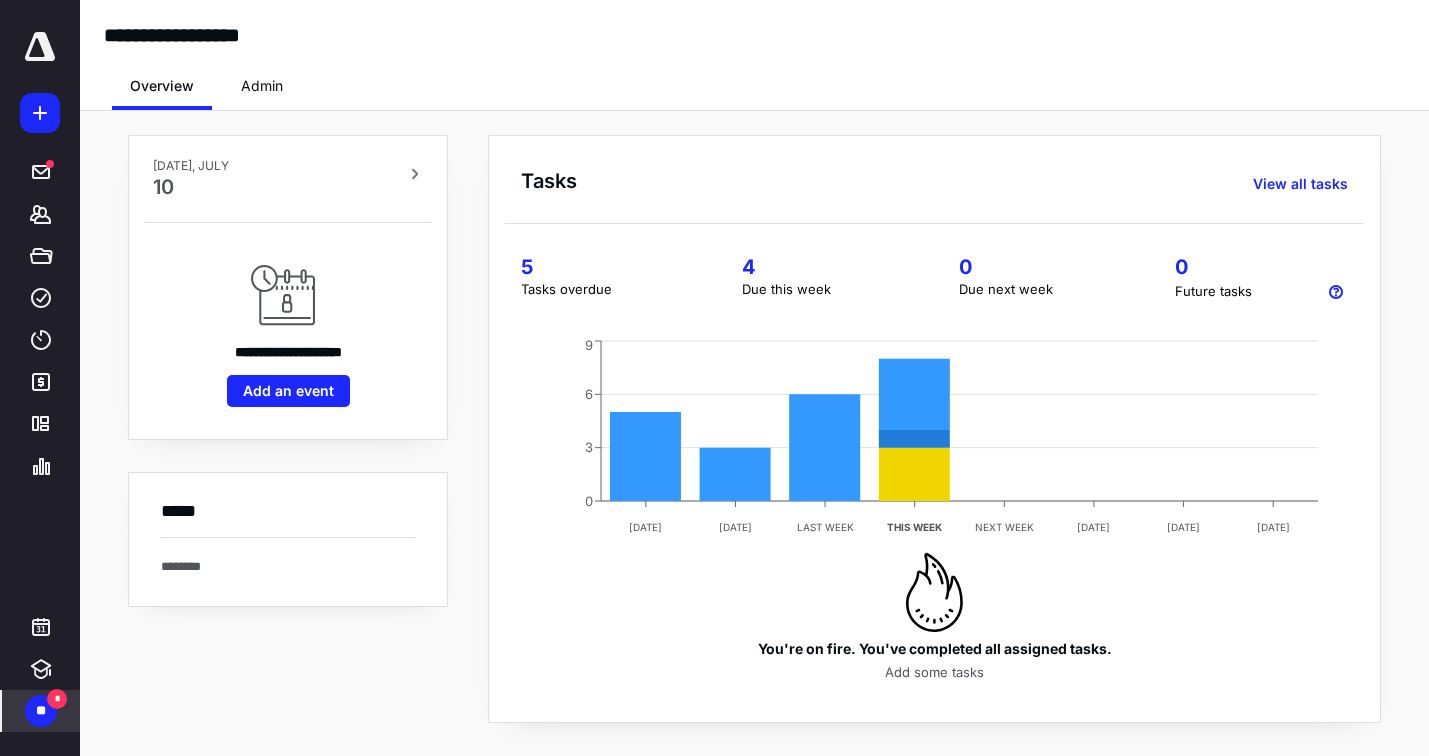 click on "**" at bounding box center [41, 711] 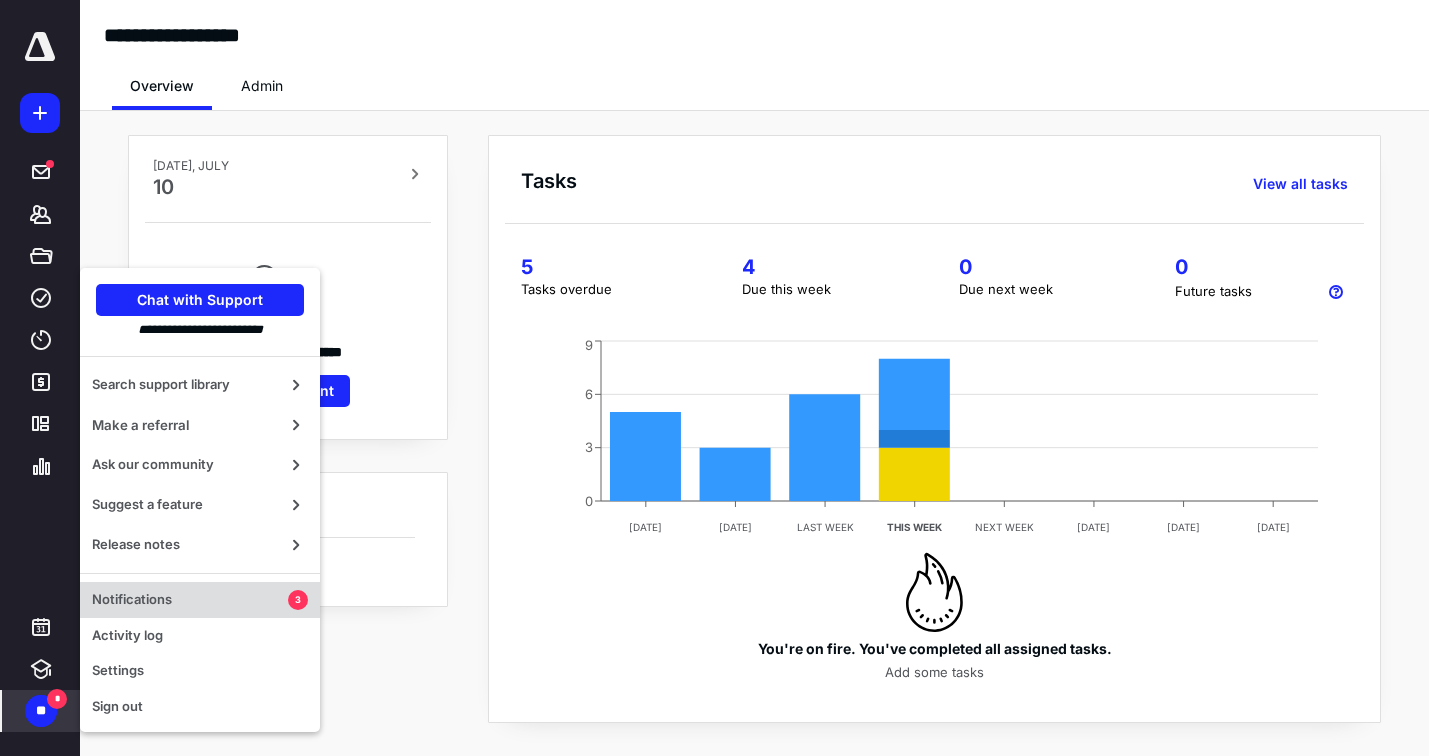click on "Notifications 3" at bounding box center [200, 600] 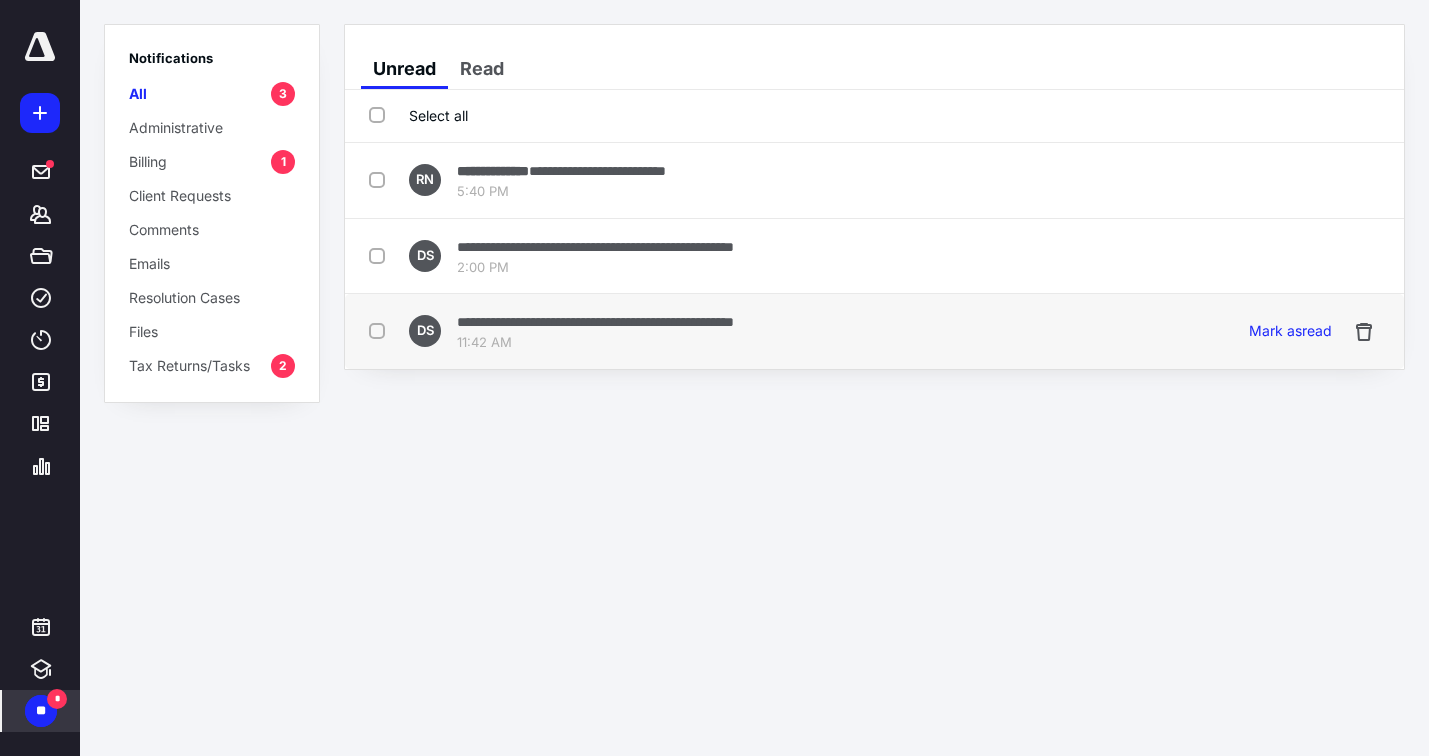 click on "**********" at bounding box center (595, 322) 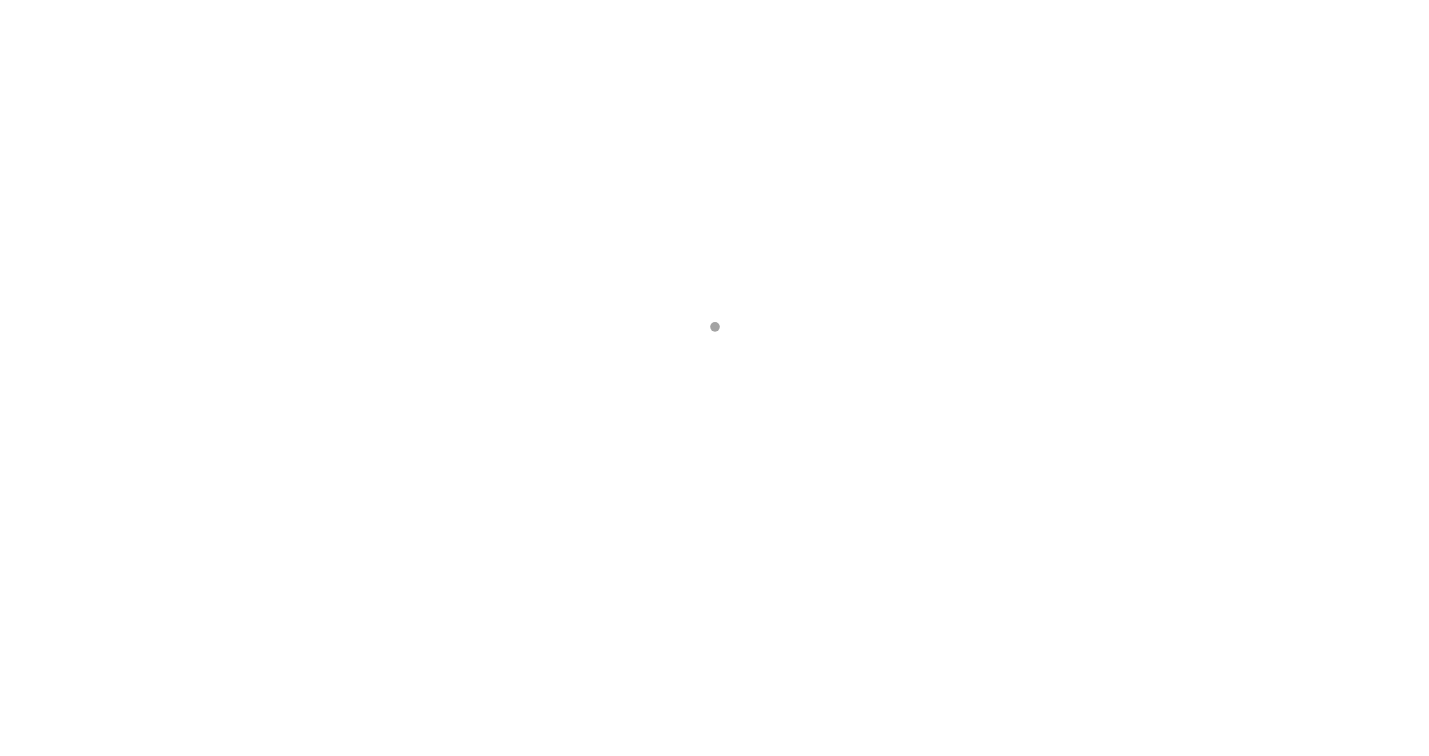 scroll, scrollTop: 0, scrollLeft: 0, axis: both 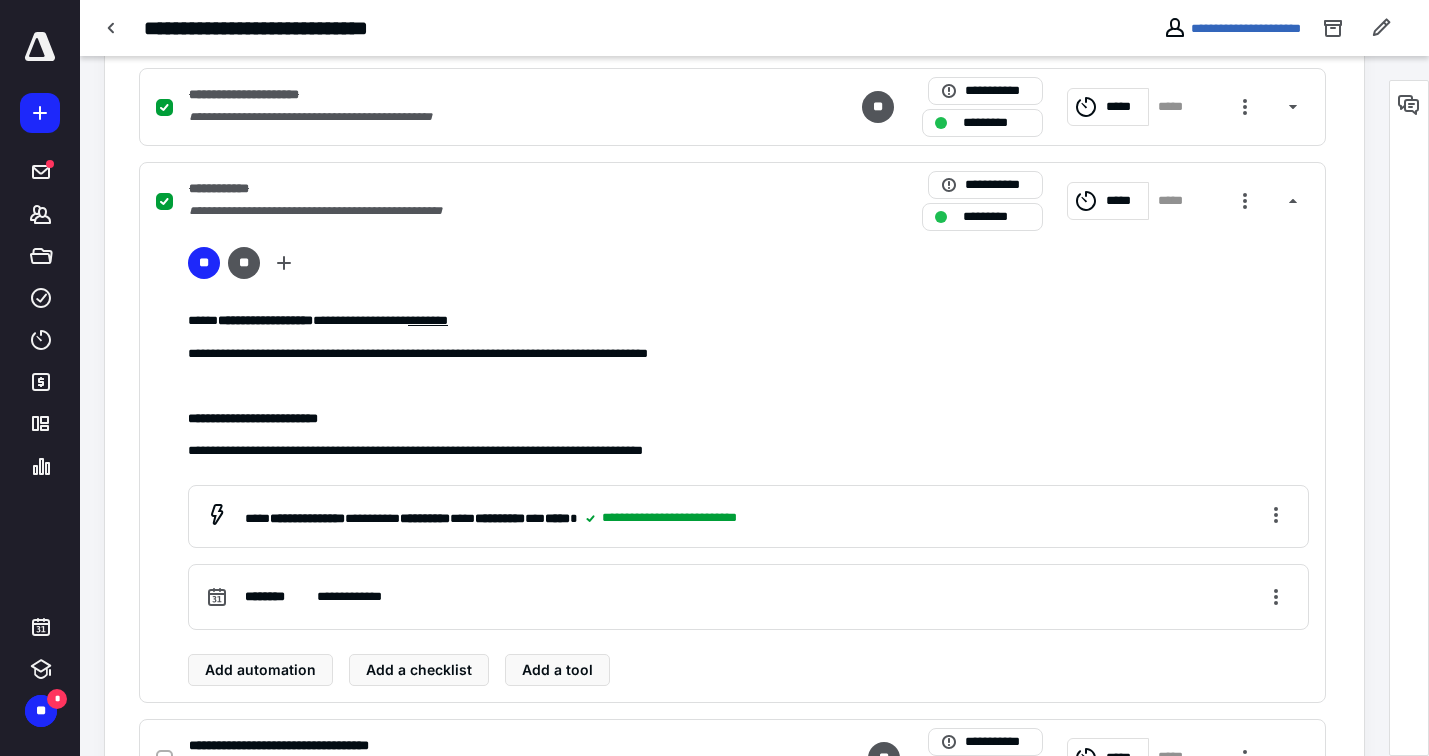 checkbox on "true" 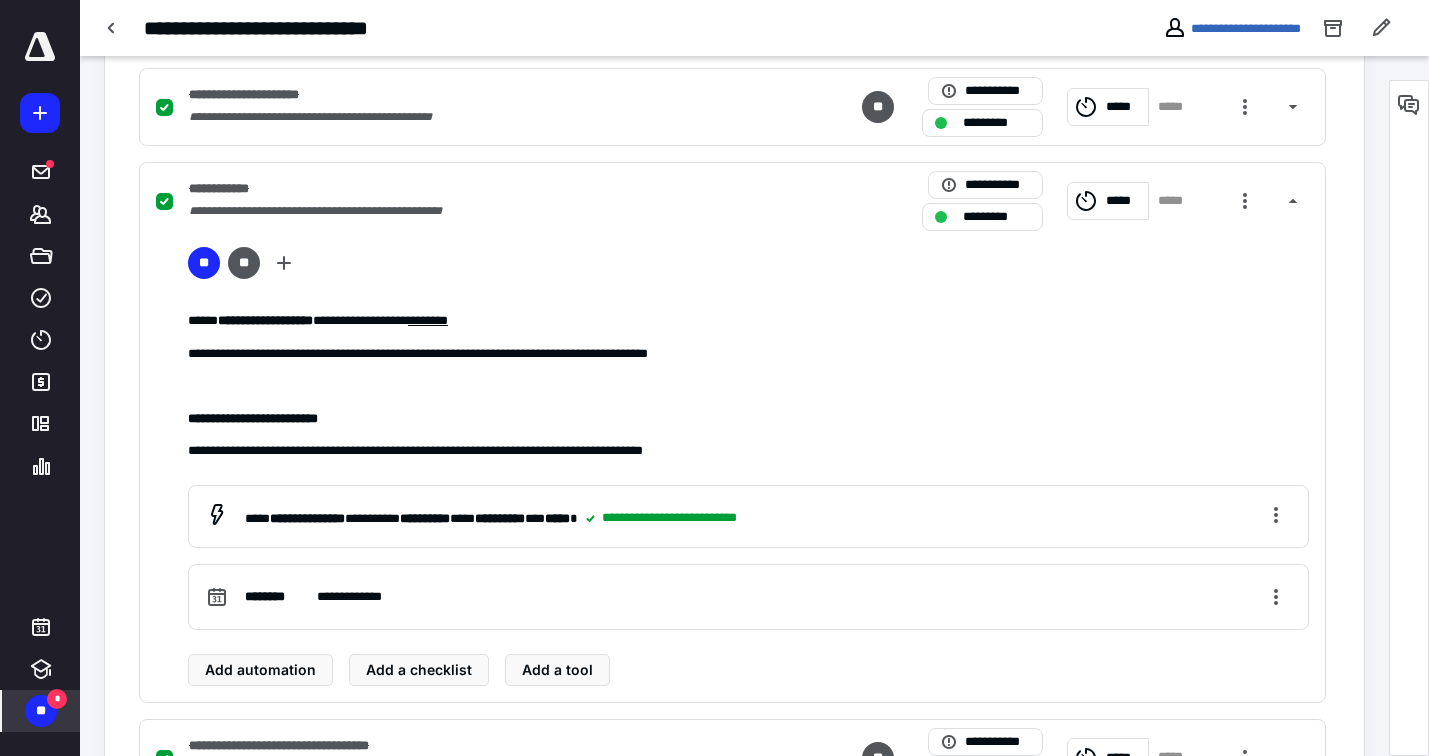 click on "*" at bounding box center [57, 699] 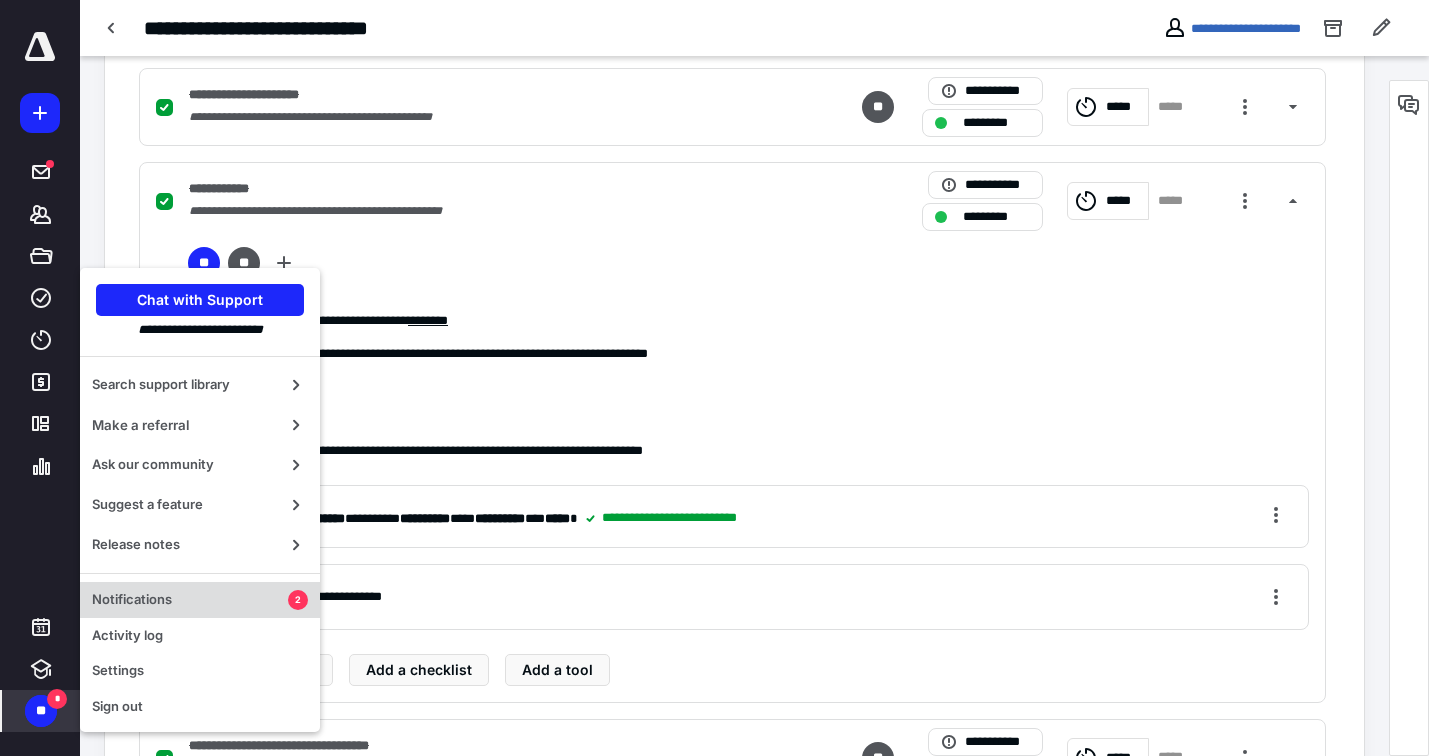 click on "Notifications 2" at bounding box center [200, 600] 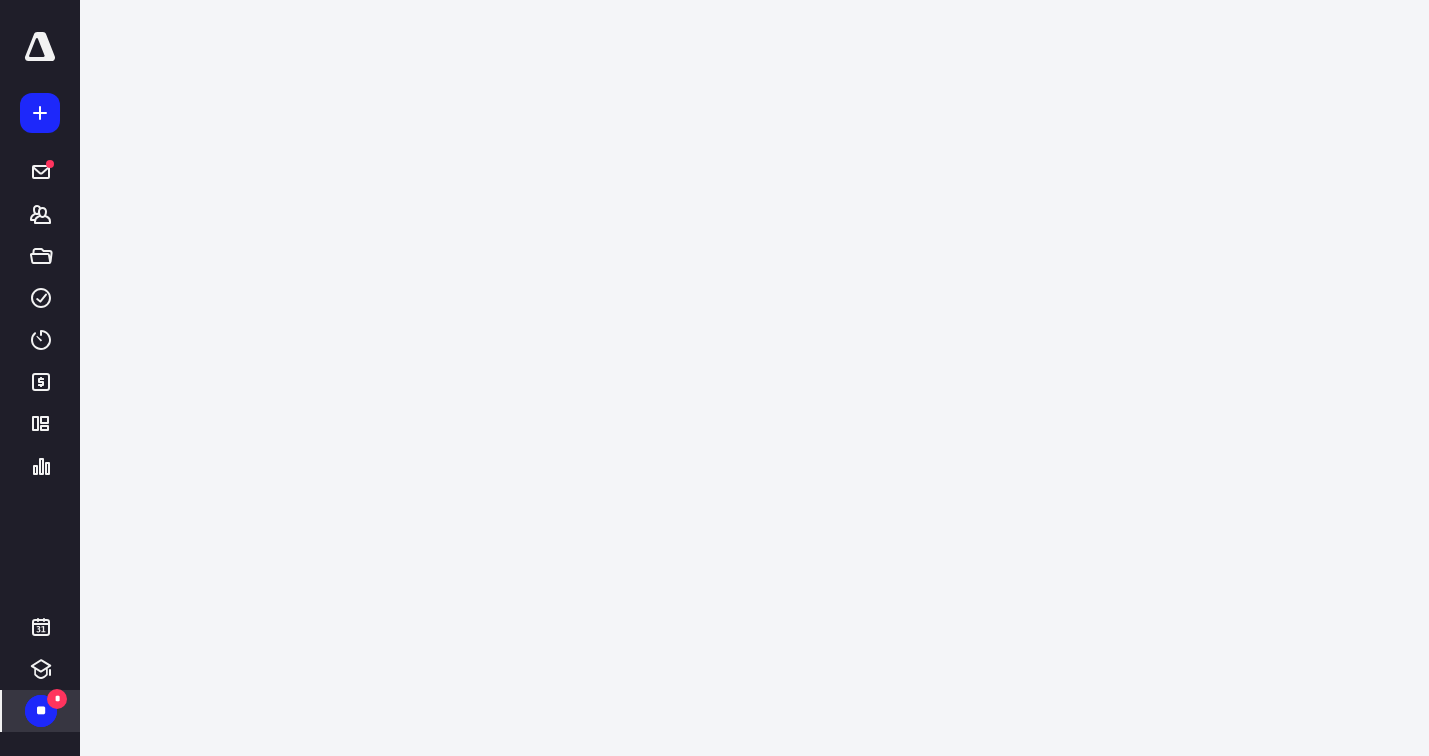 scroll, scrollTop: 0, scrollLeft: 0, axis: both 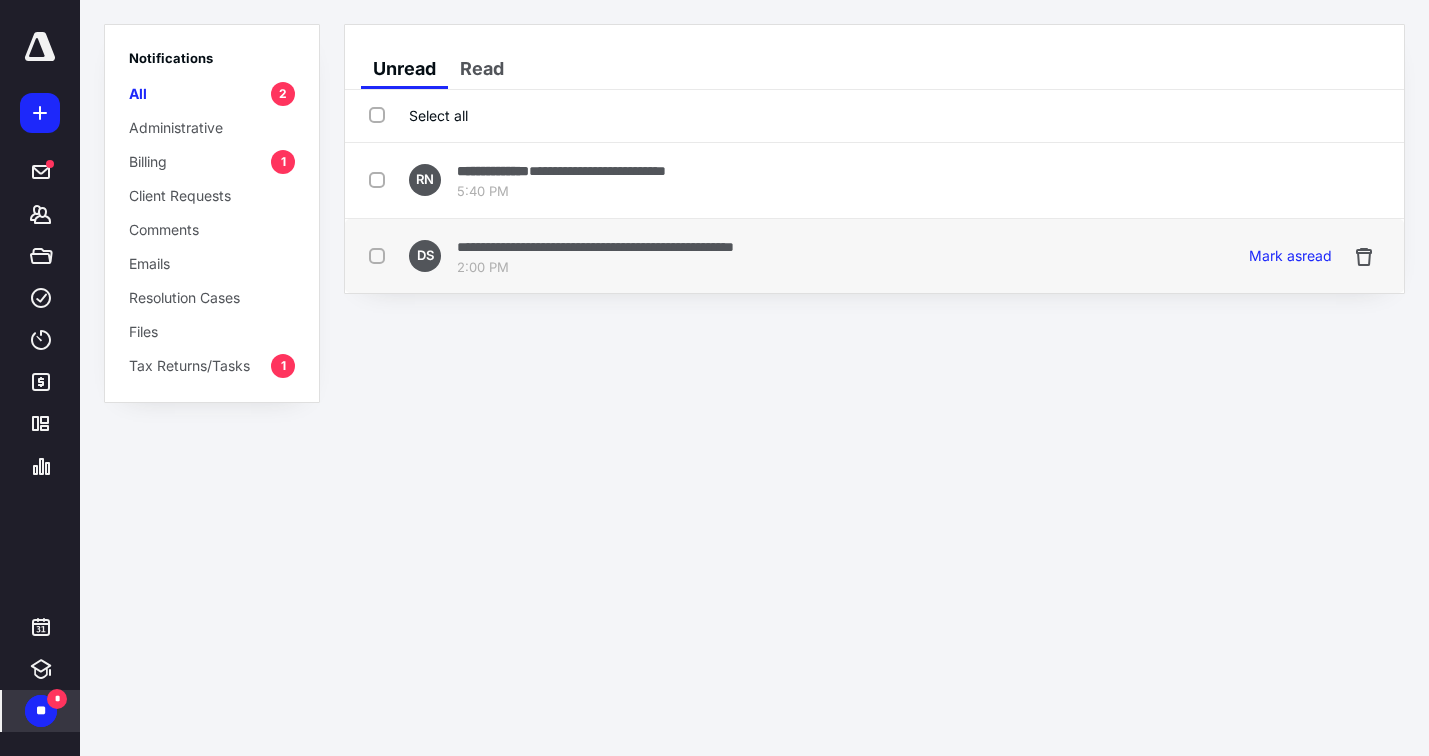 click on "**********" at bounding box center (595, 247) 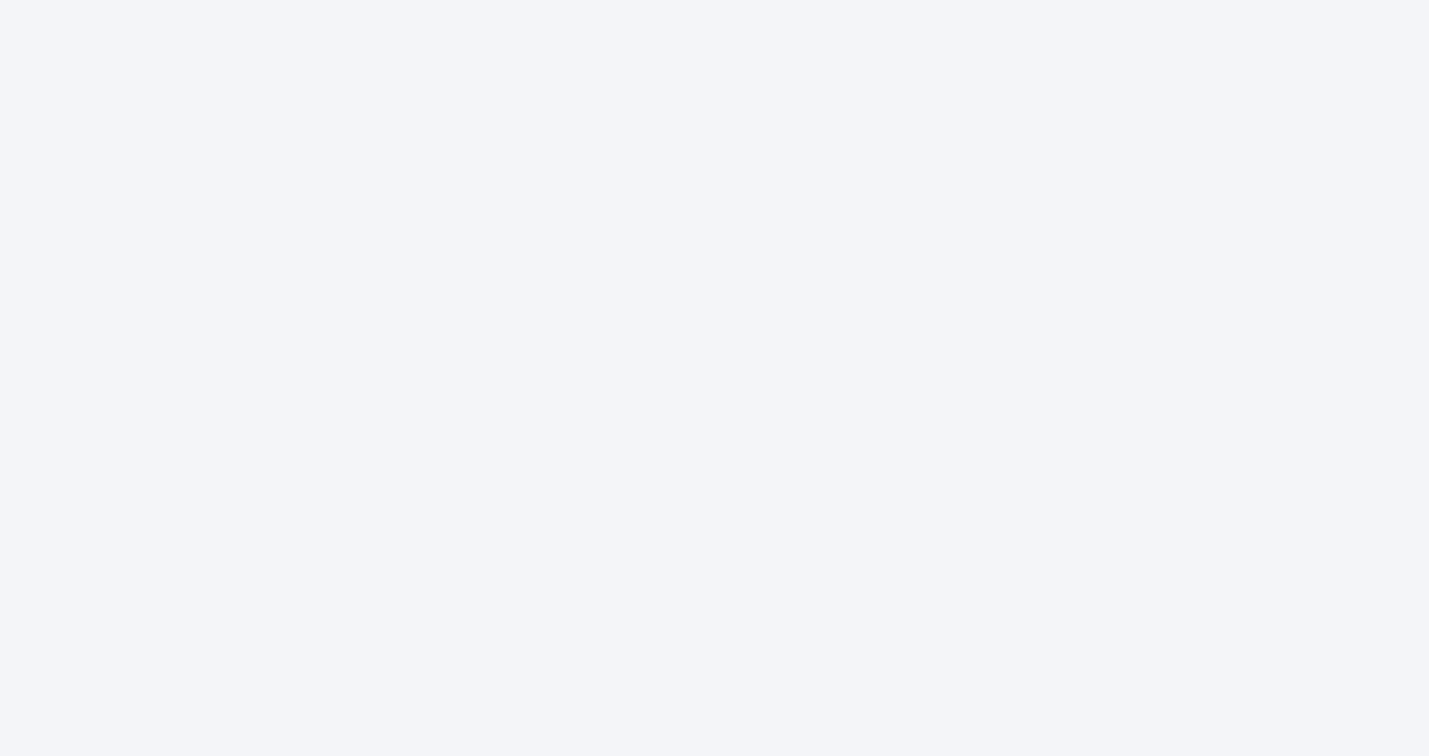 scroll, scrollTop: 0, scrollLeft: 0, axis: both 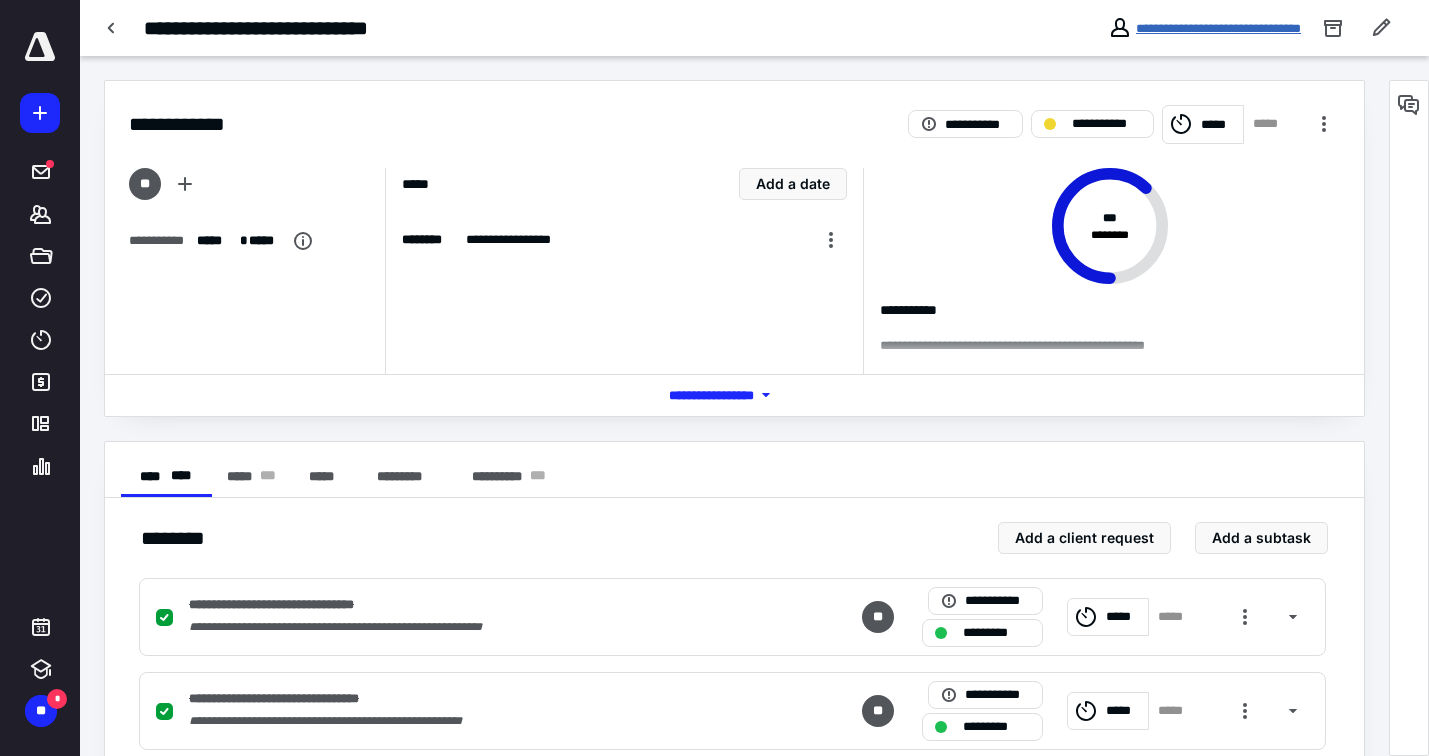 click on "**********" at bounding box center [1218, 28] 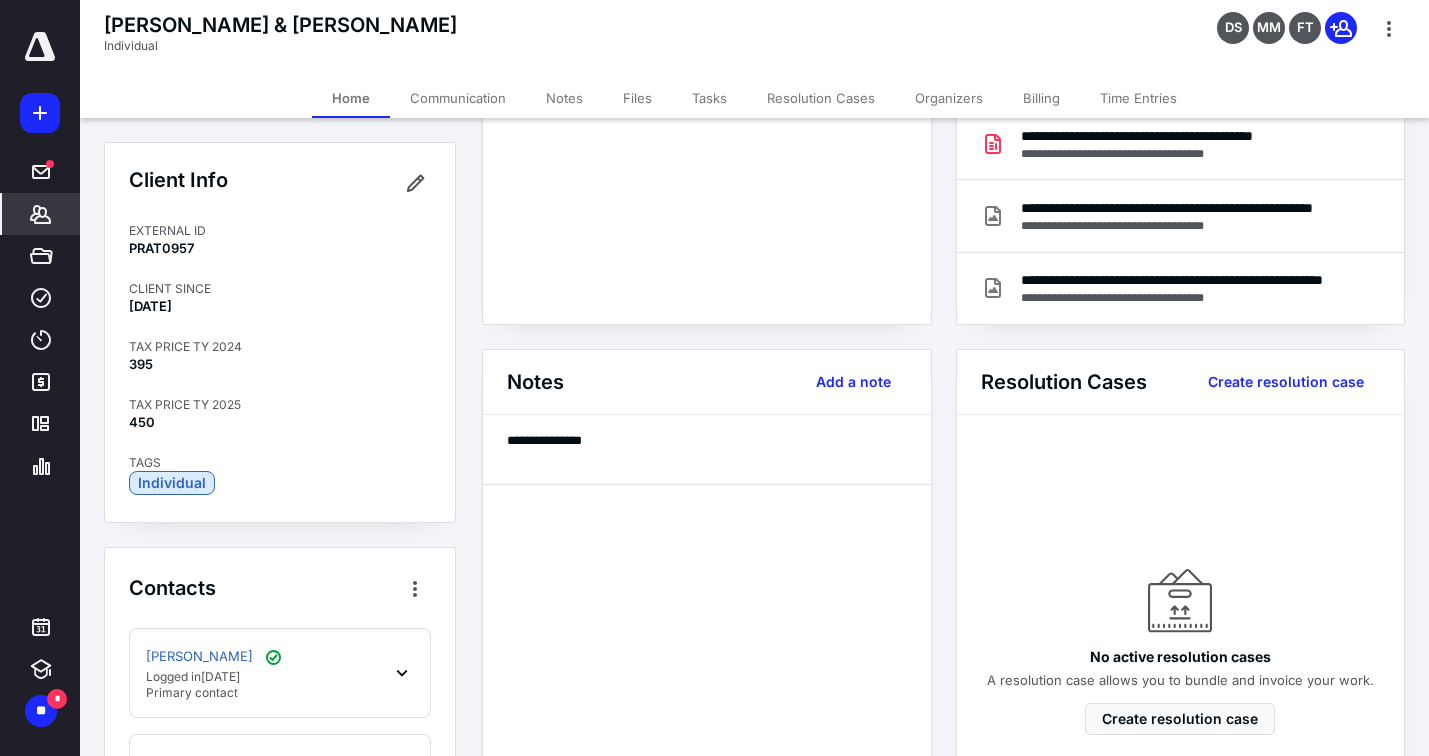 scroll, scrollTop: 0, scrollLeft: 0, axis: both 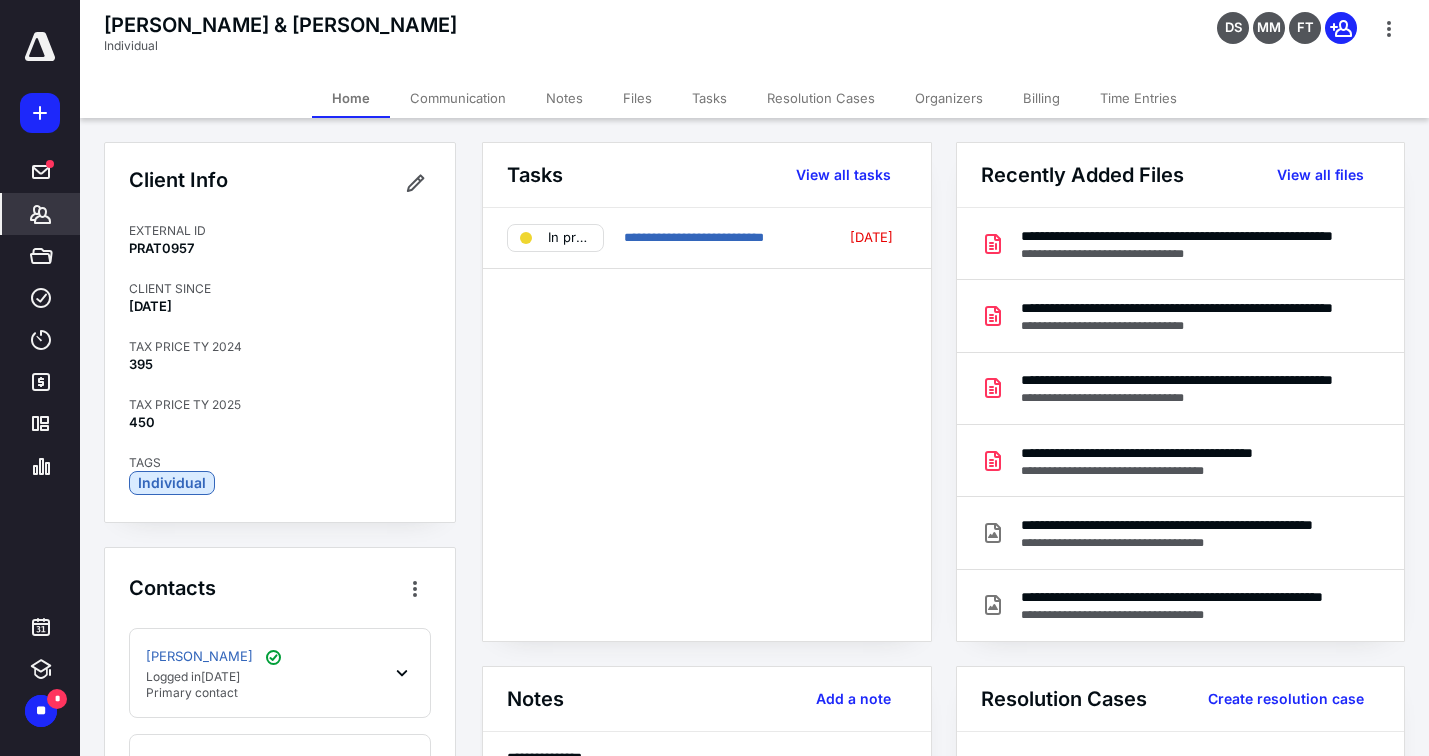 click on "Billing" at bounding box center (1041, 98) 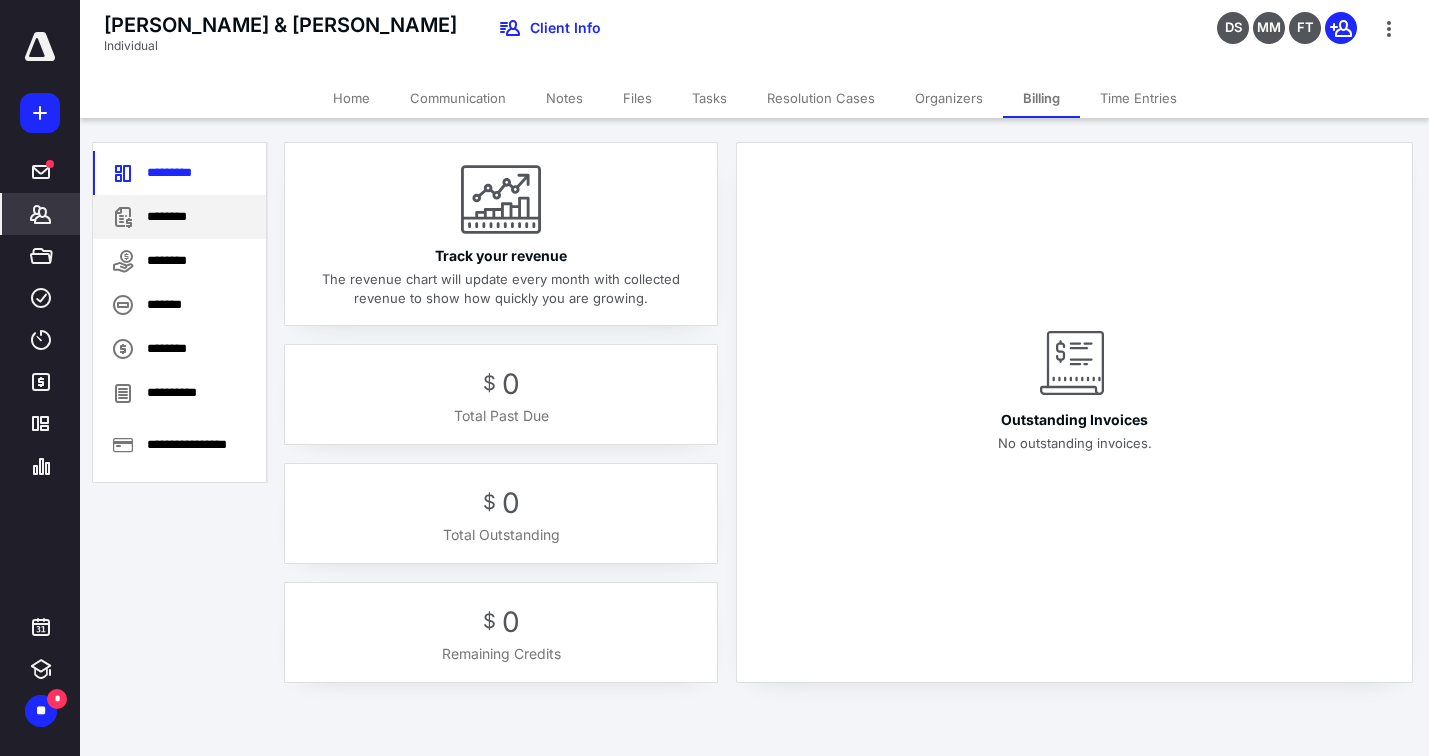 click on "********" at bounding box center (179, 217) 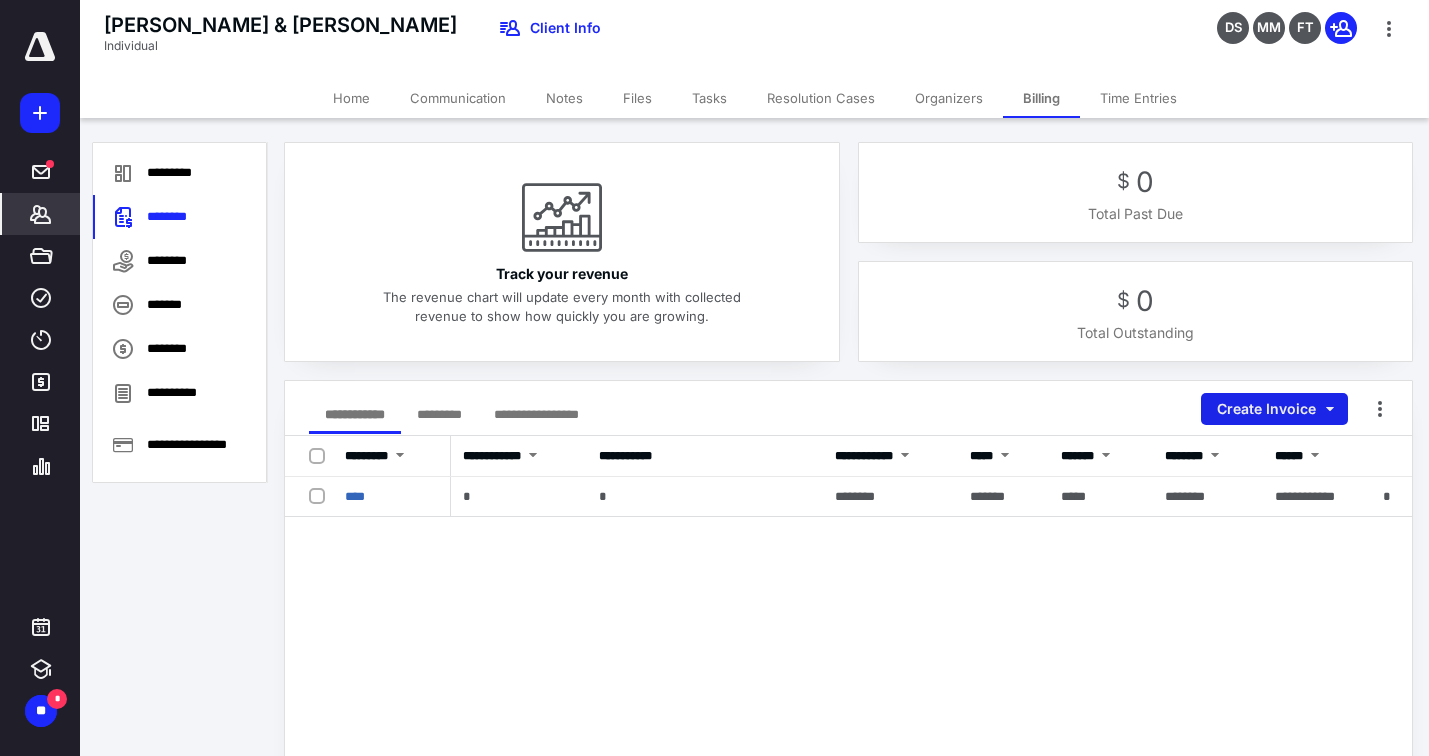 click on "Create Invoice" at bounding box center [1274, 409] 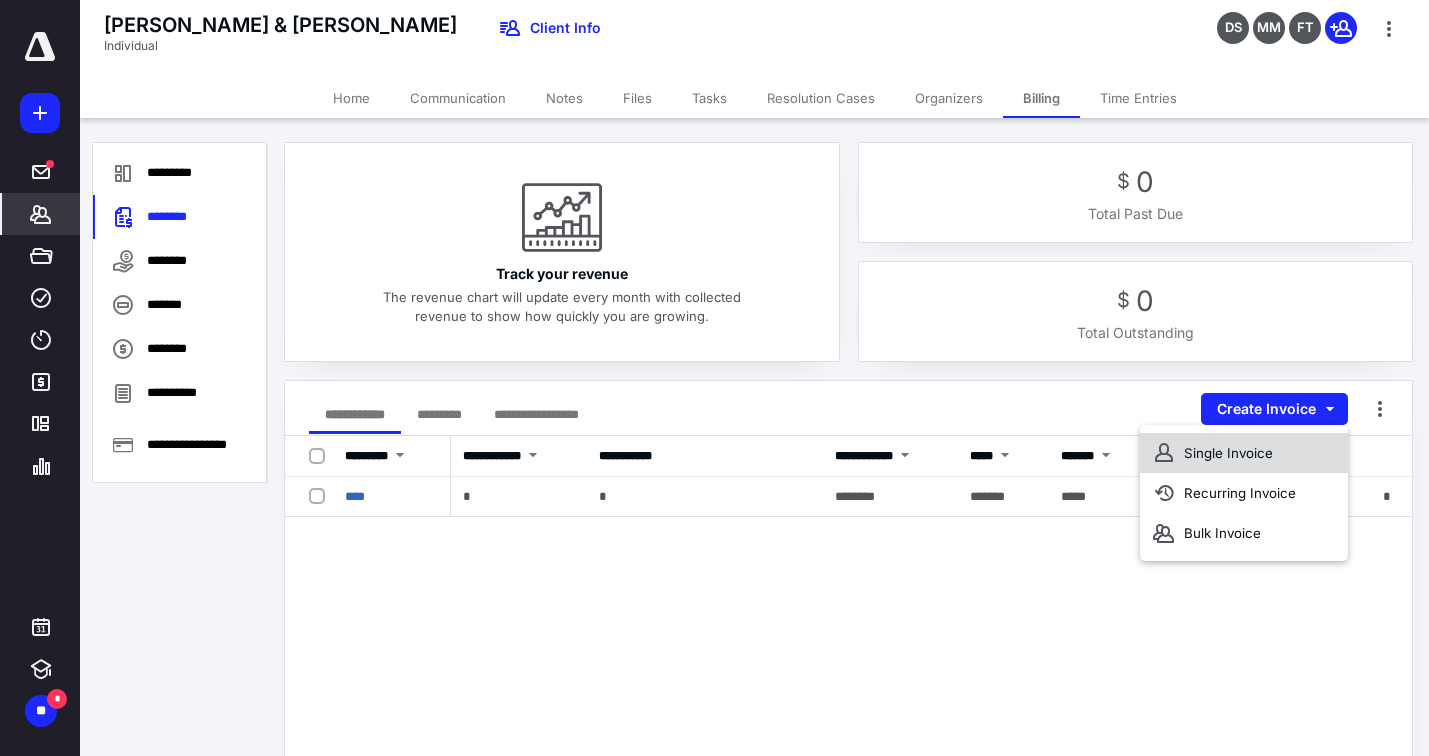 click on "Single Invoice" at bounding box center (1244, 453) 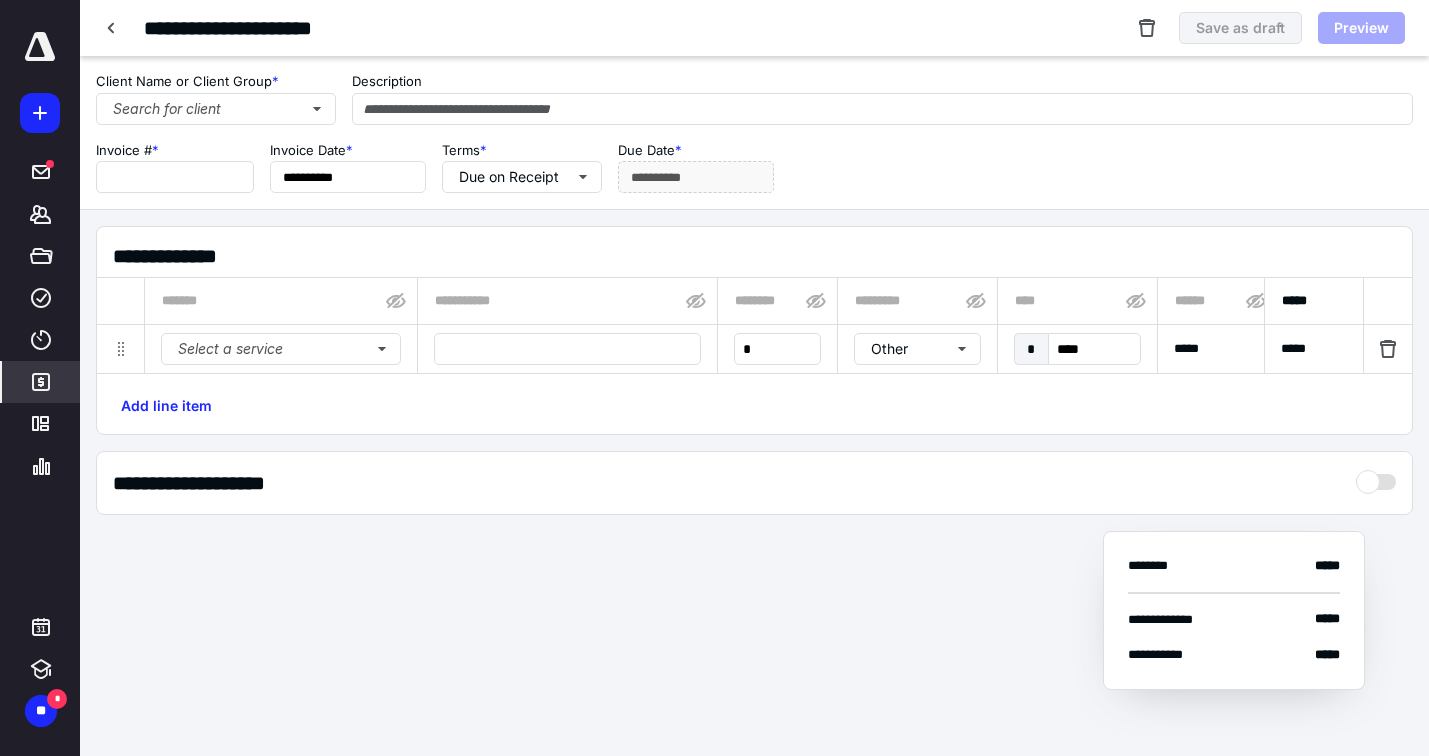 type on "****" 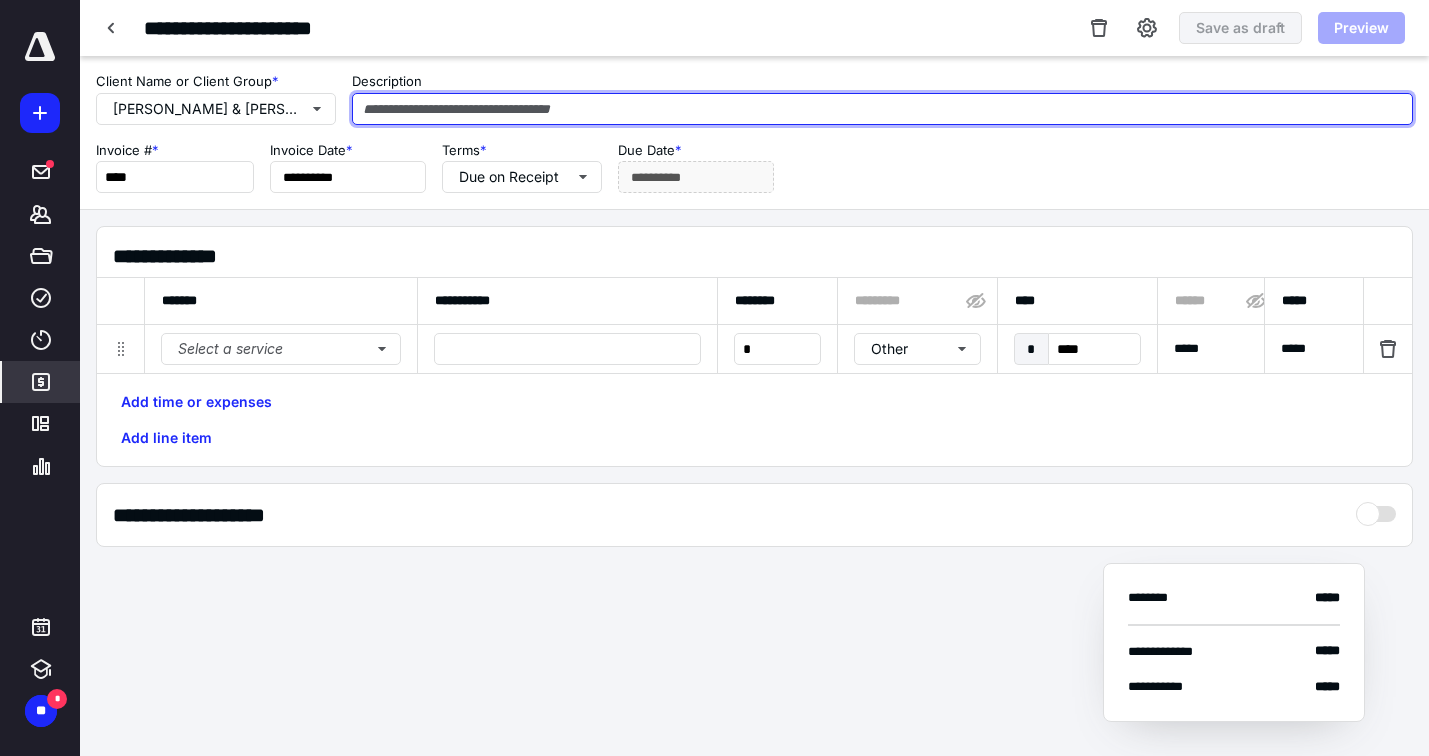 click at bounding box center (882, 109) 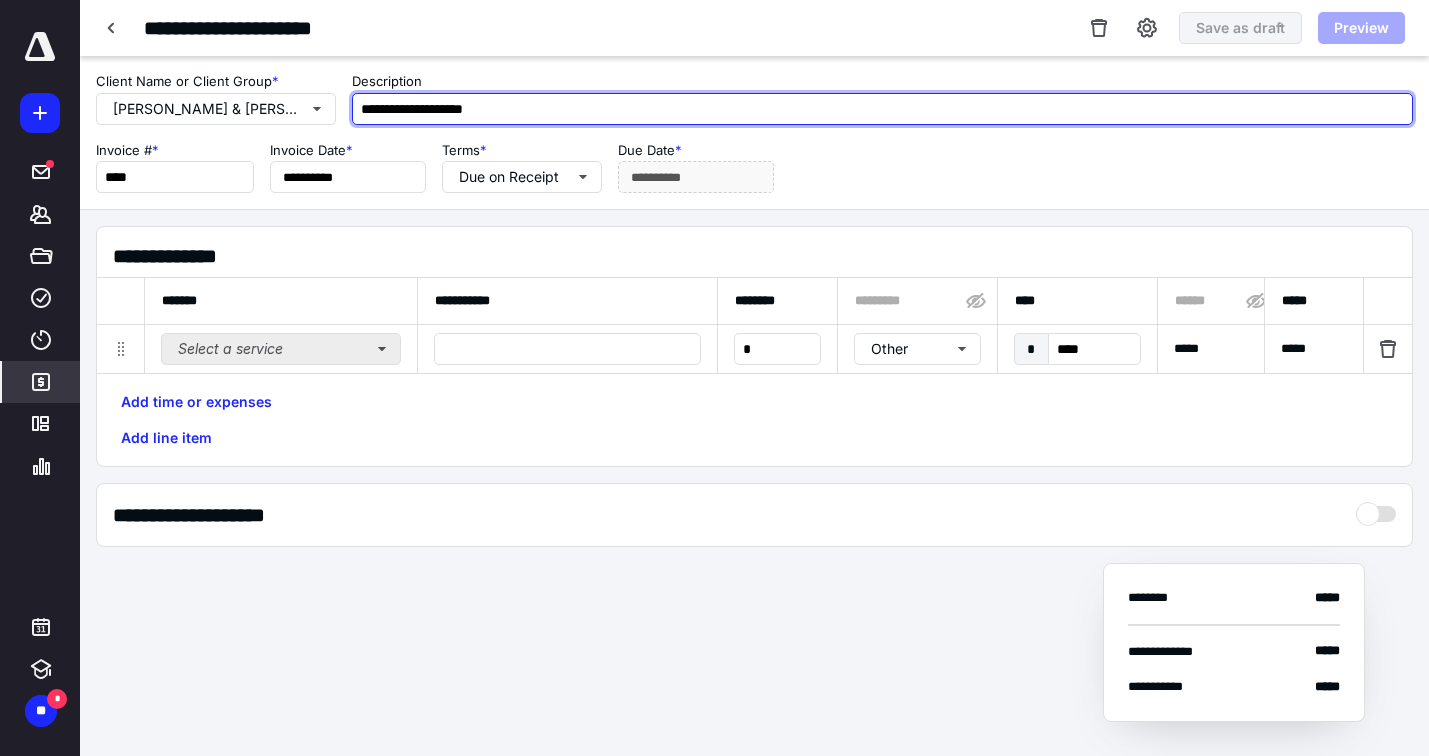 type on "**********" 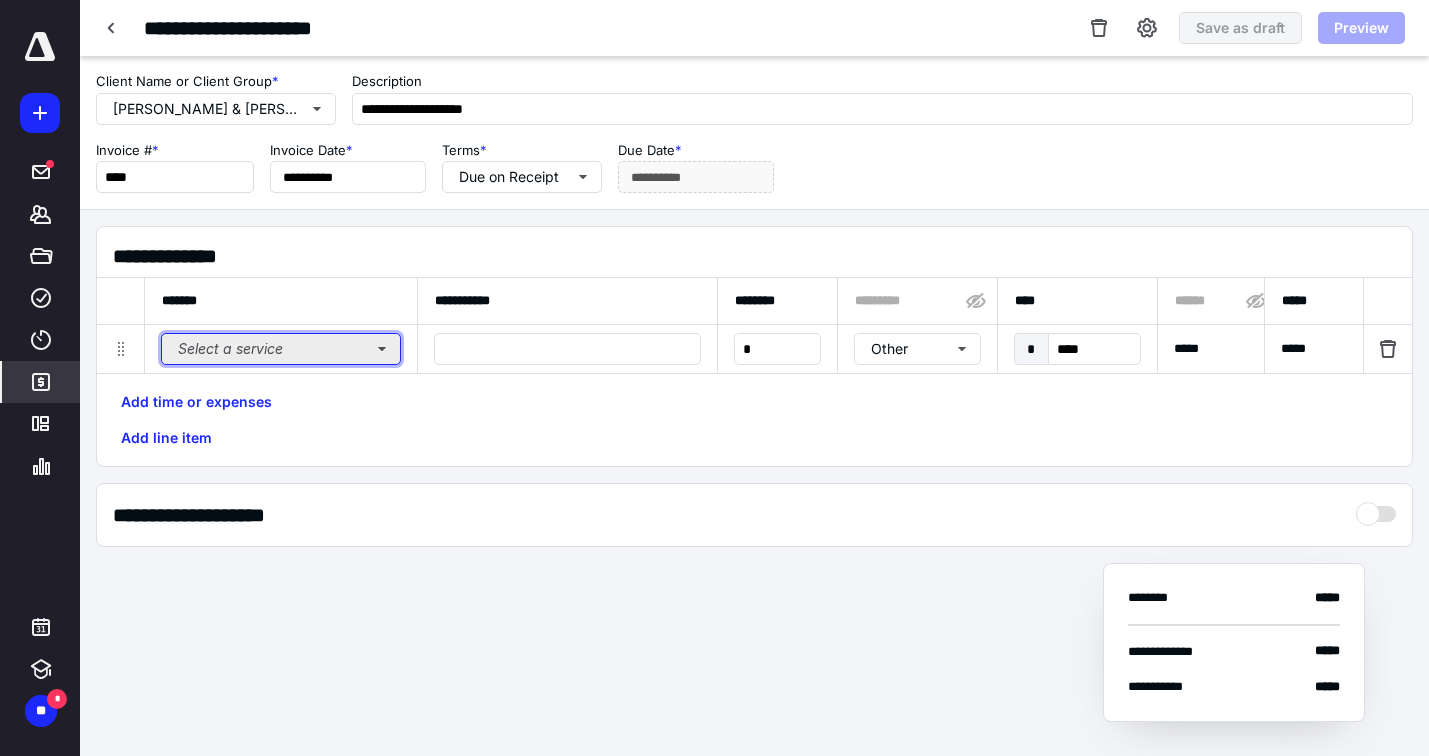 click on "Select a service" at bounding box center (281, 349) 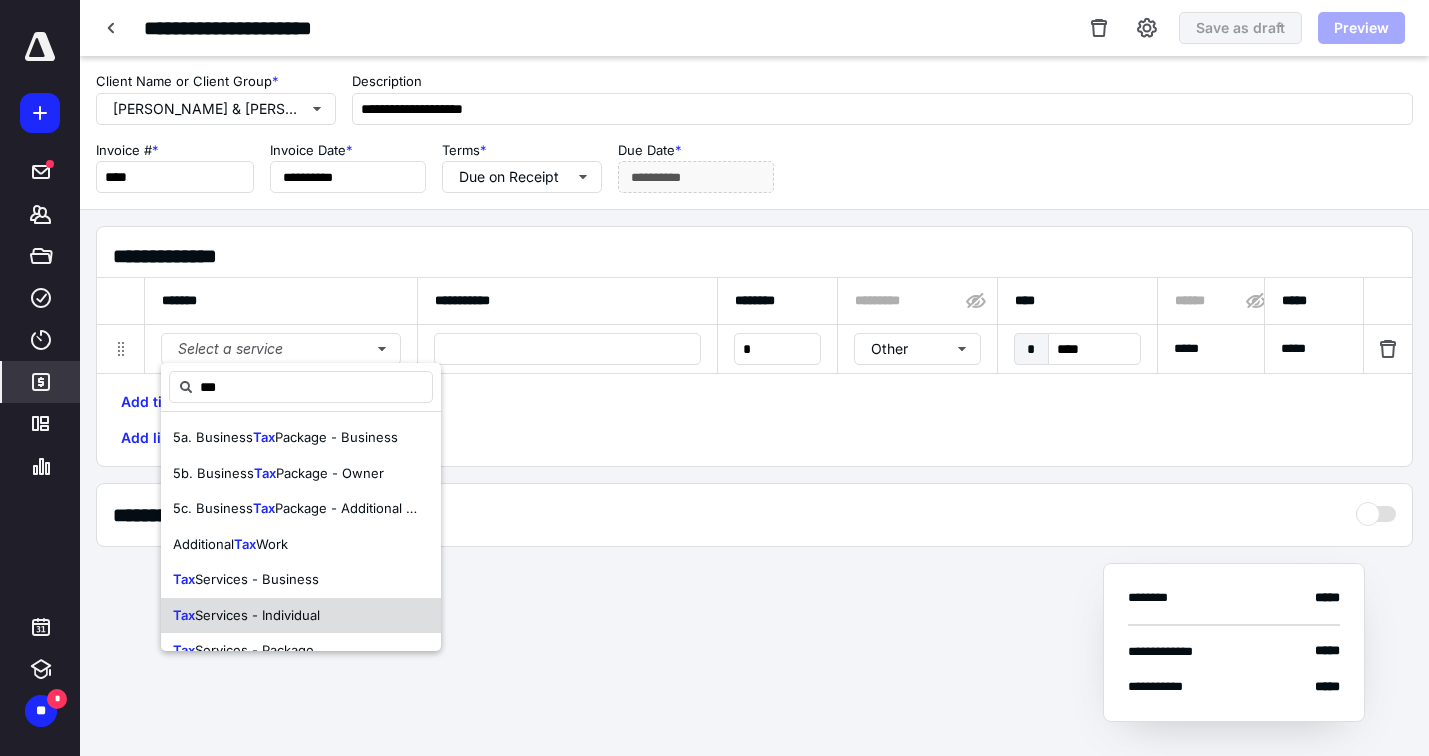 click on "Tax  Services - Individual" at bounding box center (301, 616) 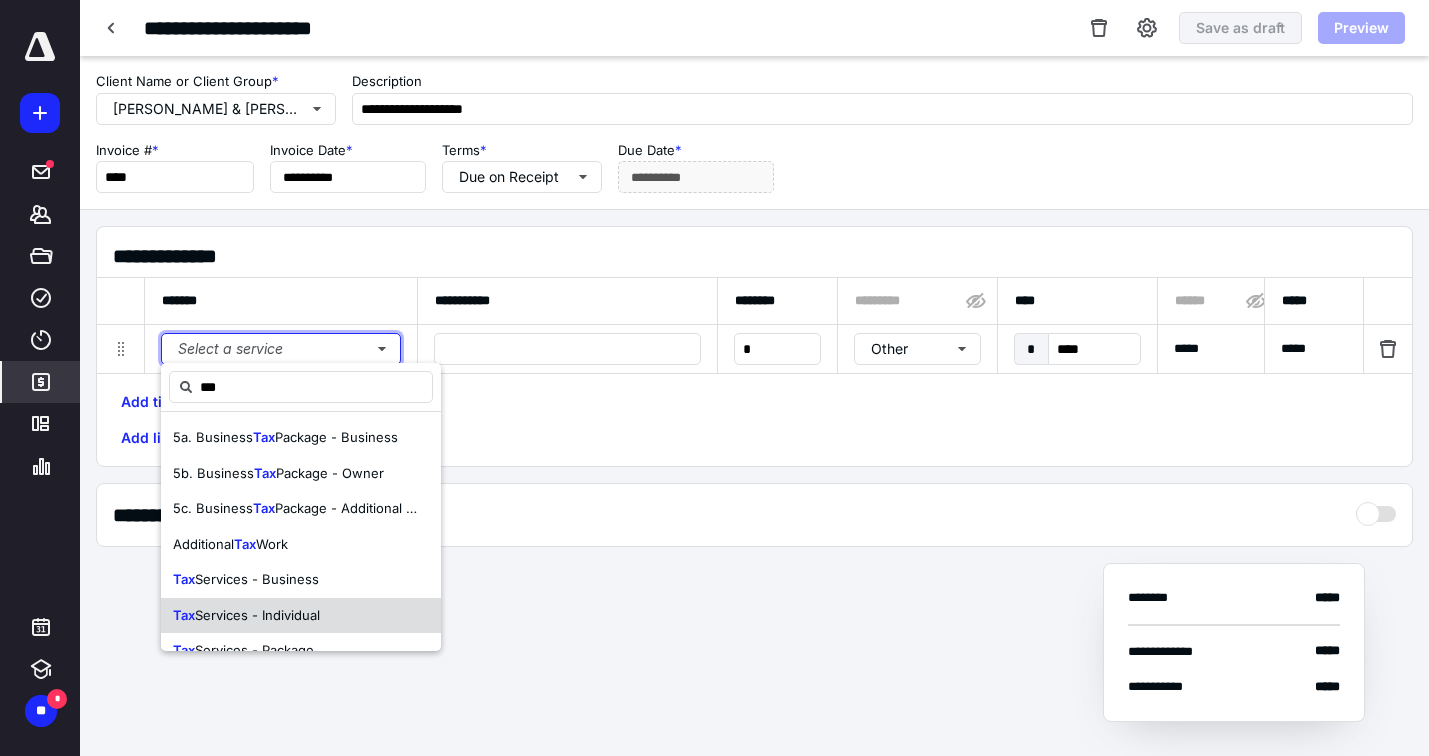 type 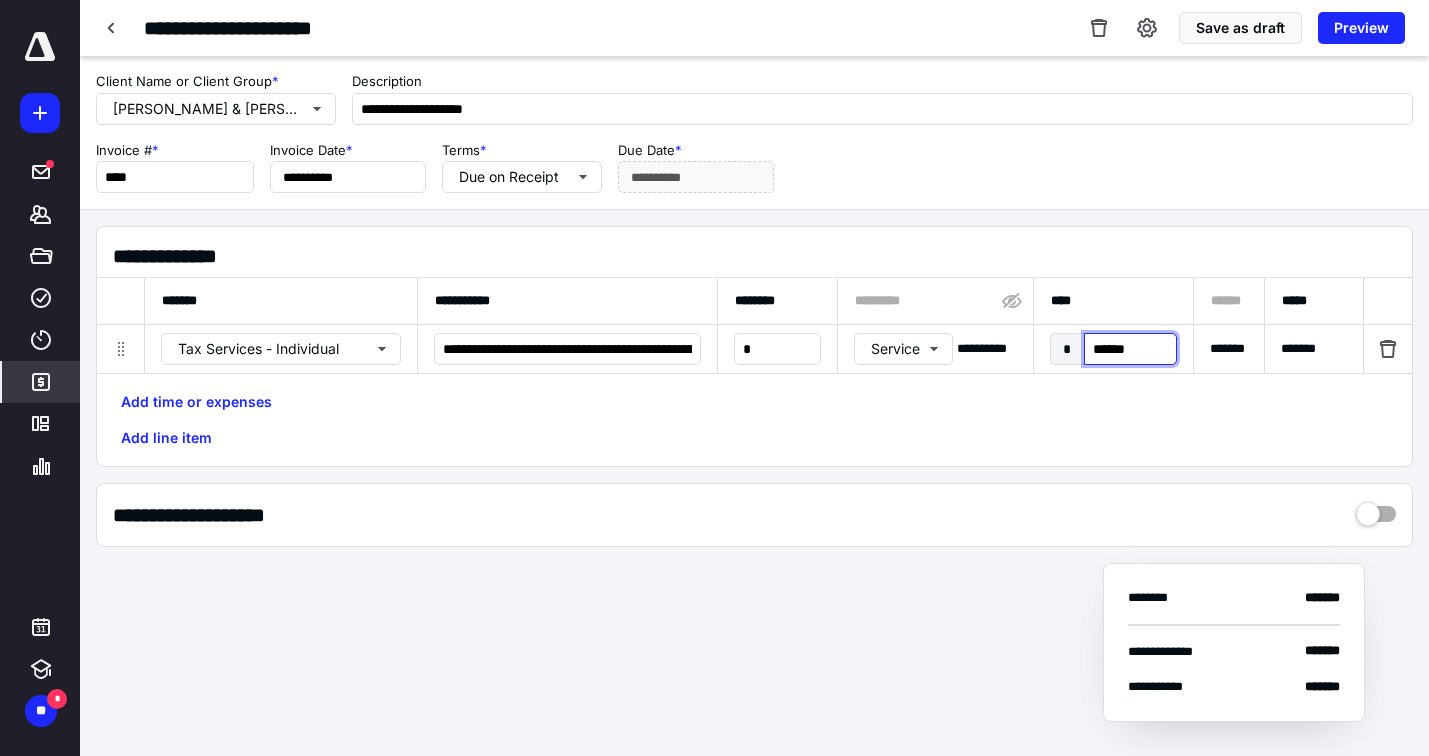 click on "******" at bounding box center [1130, 349] 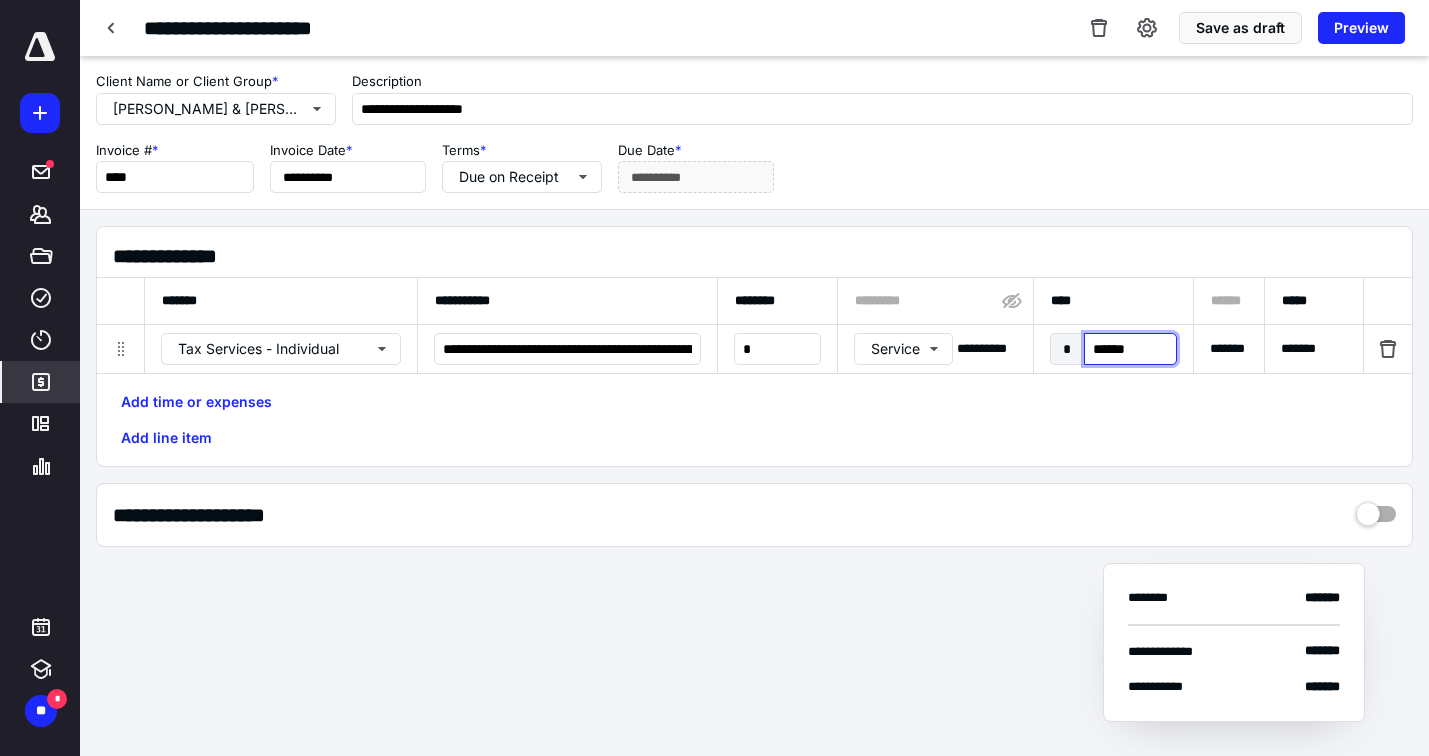 click on "******" at bounding box center [1130, 349] 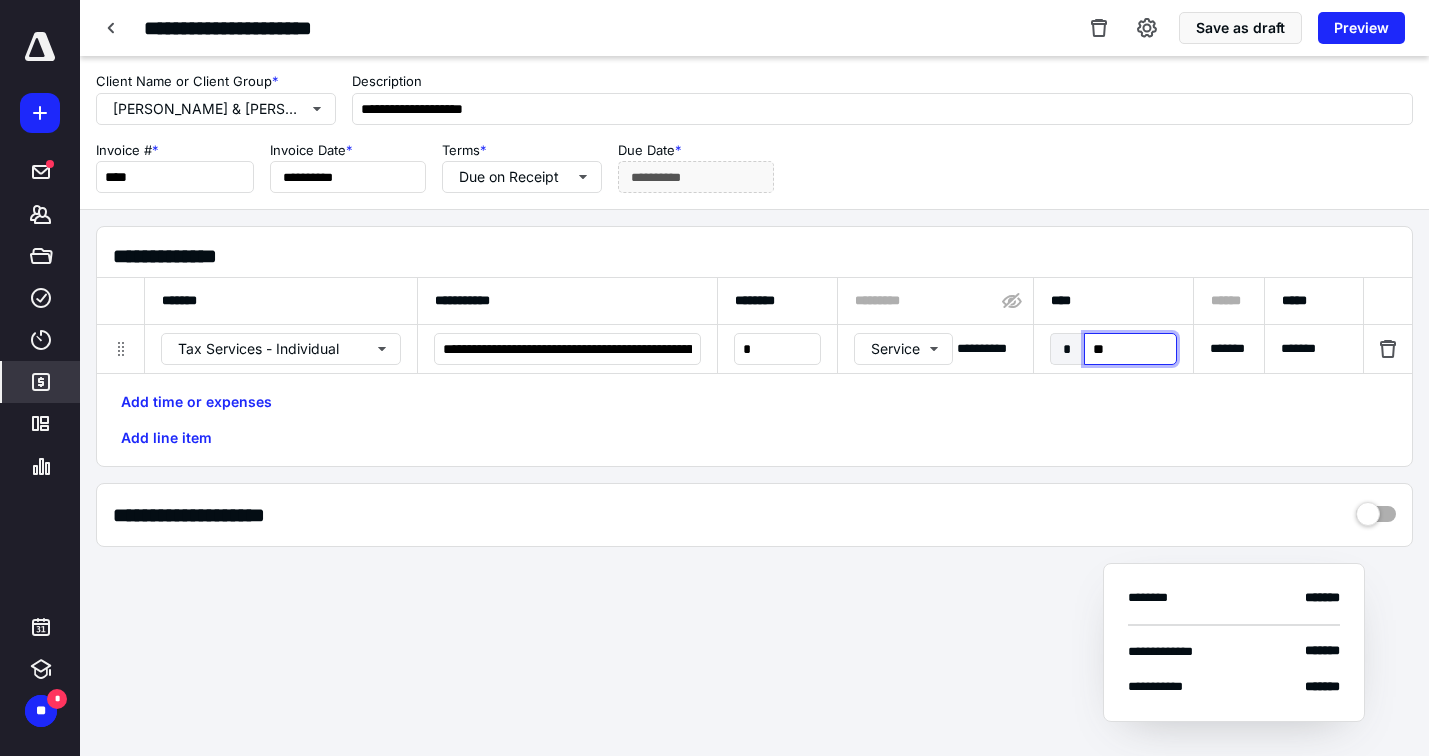 type on "***" 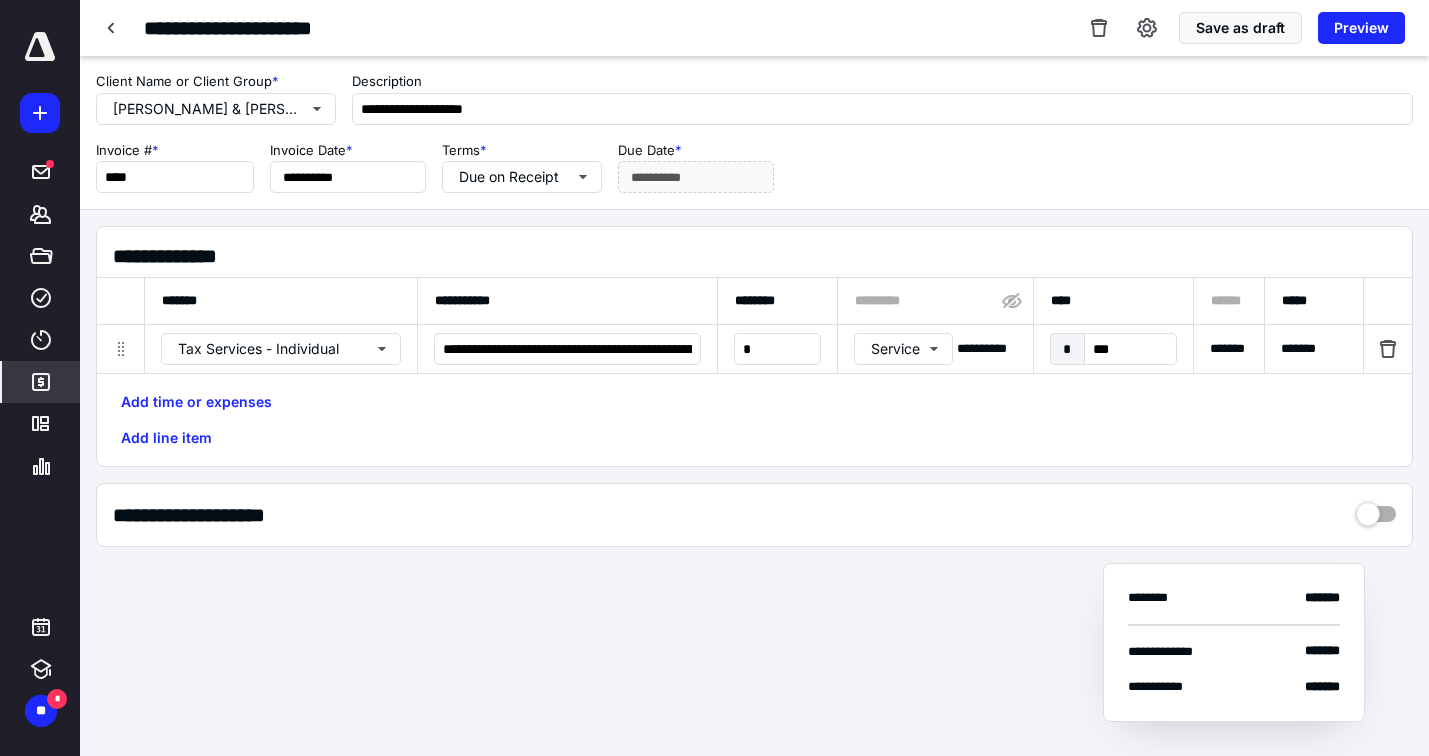 click on "*******" at bounding box center [1253, 349] 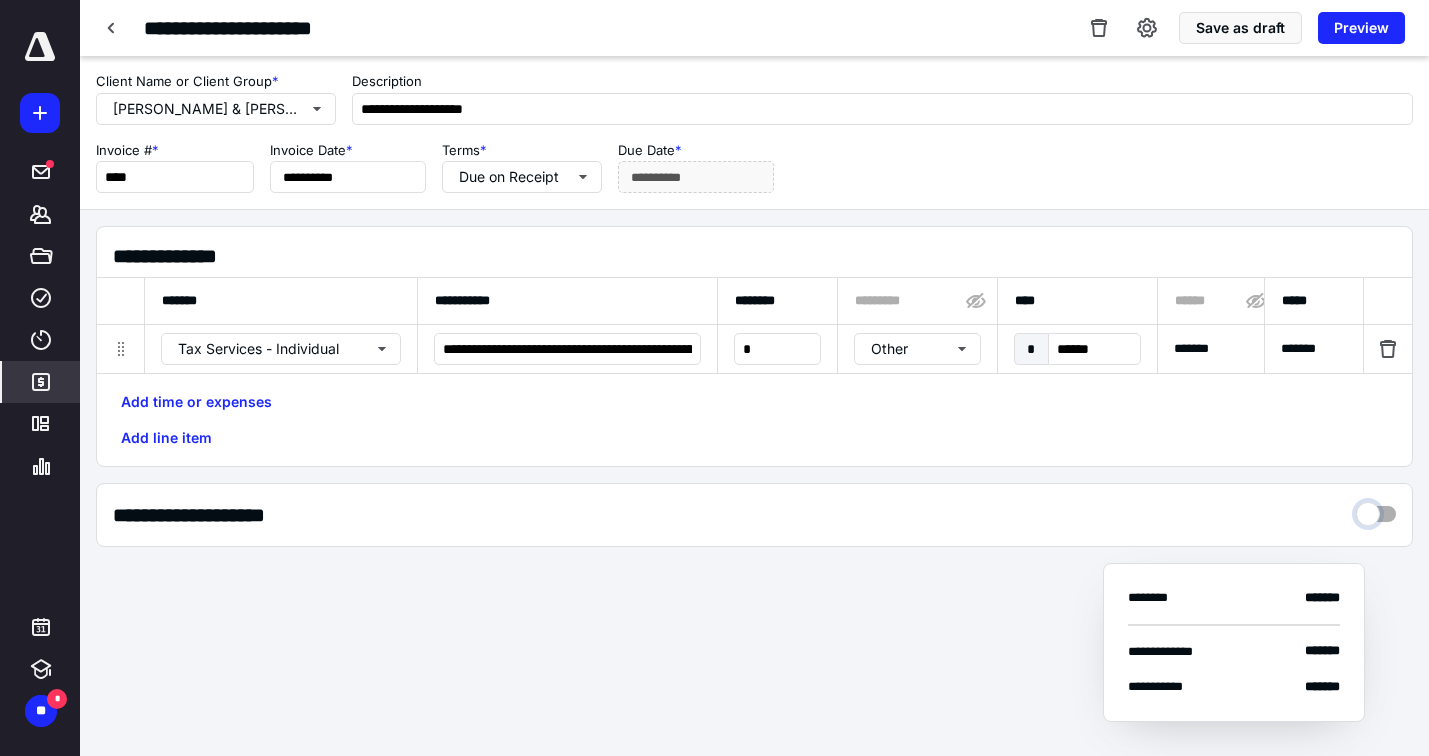 click at bounding box center (1376, 509) 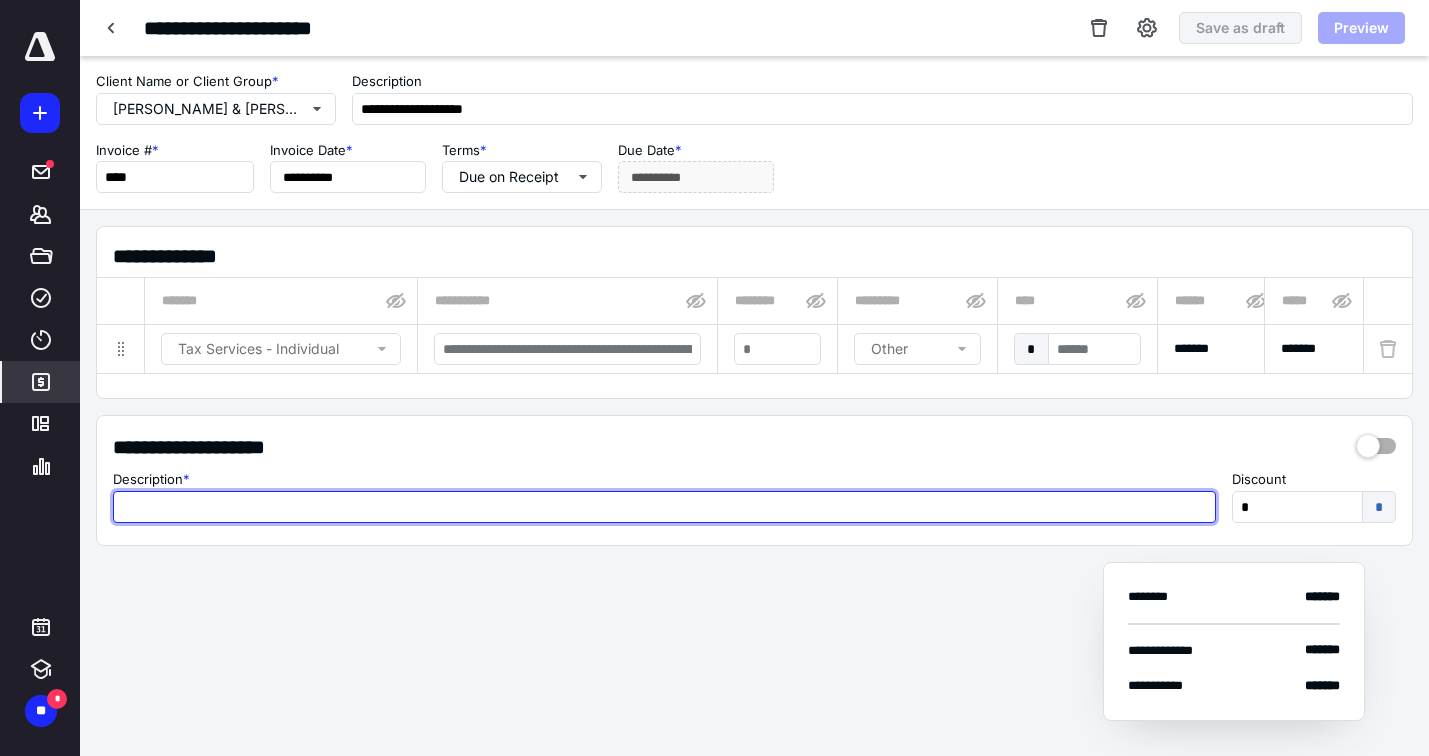 click at bounding box center [664, 507] 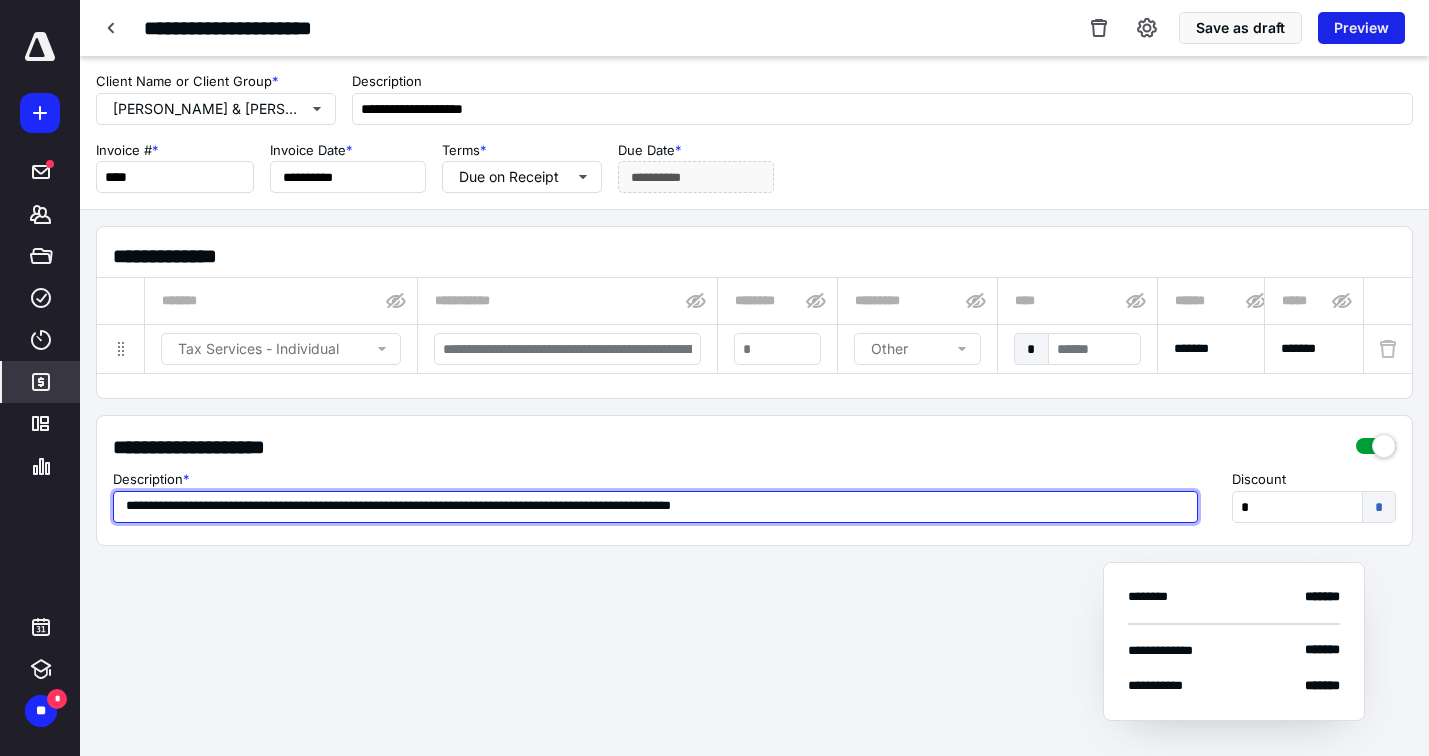 type on "**********" 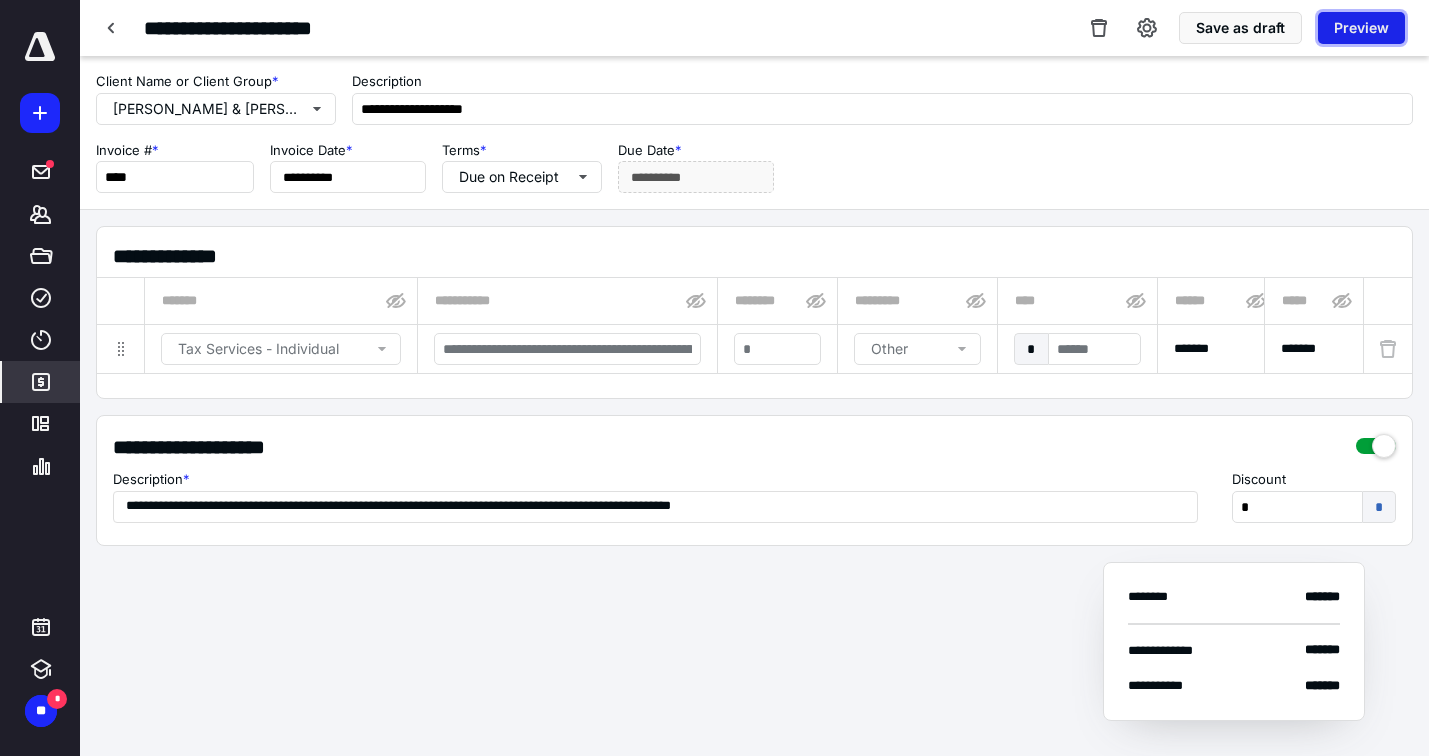 click on "Preview" at bounding box center (1361, 28) 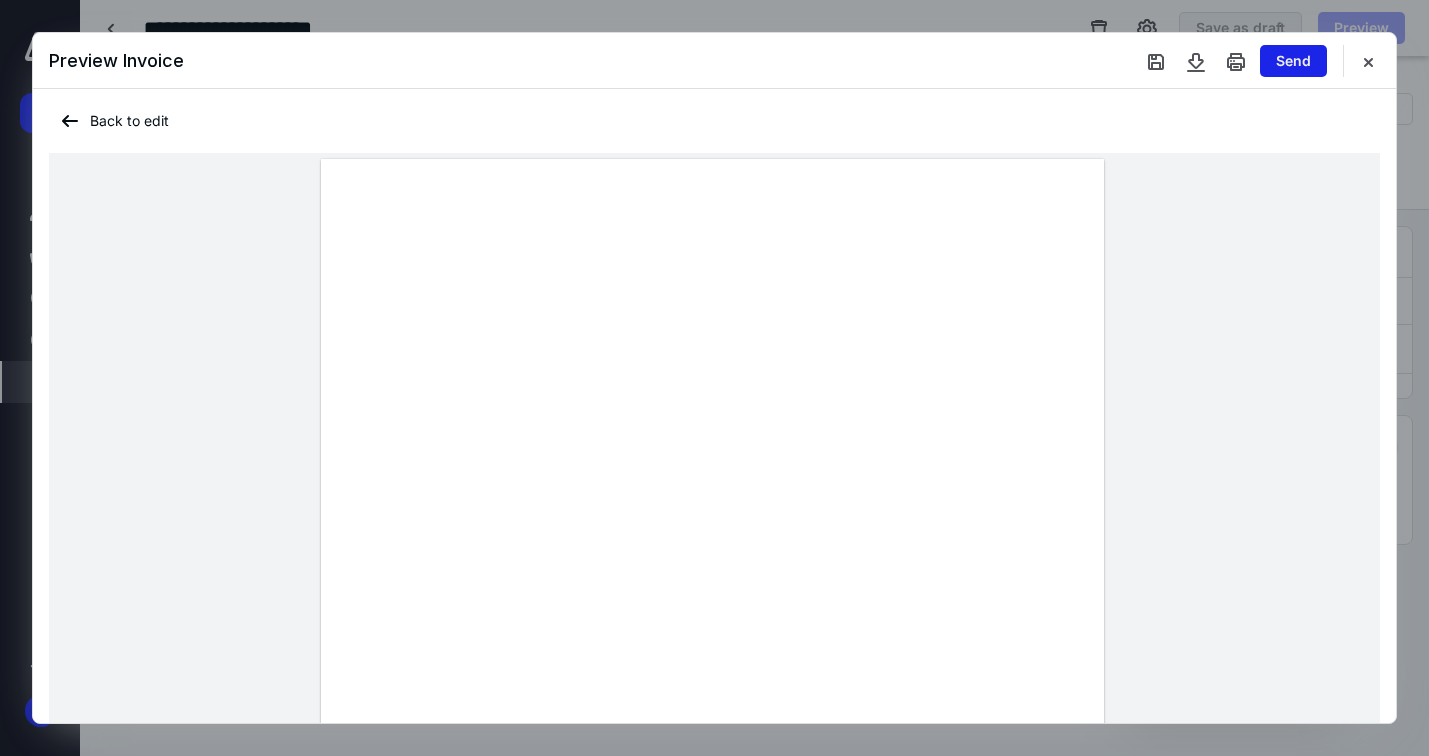 click on "Send" at bounding box center (1293, 61) 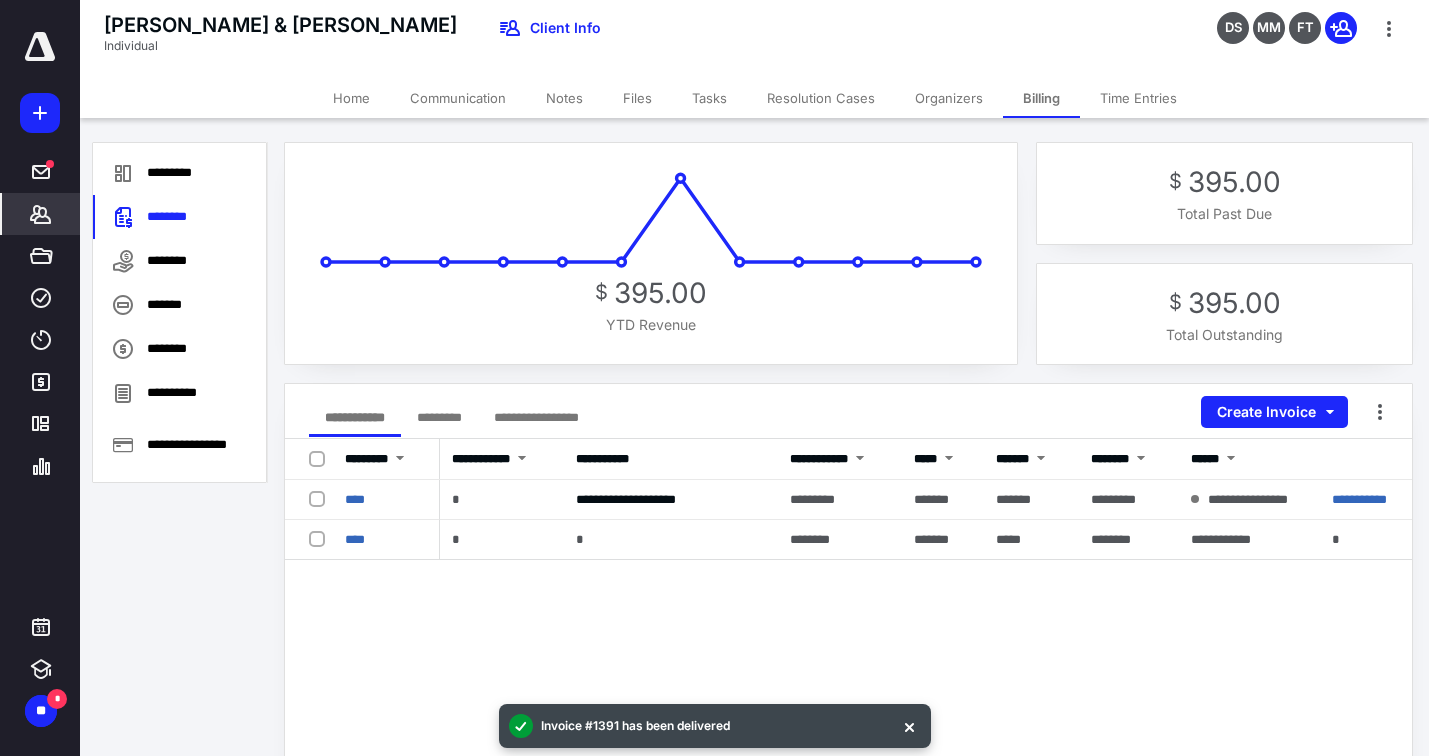 click on "Tasks" at bounding box center [709, 98] 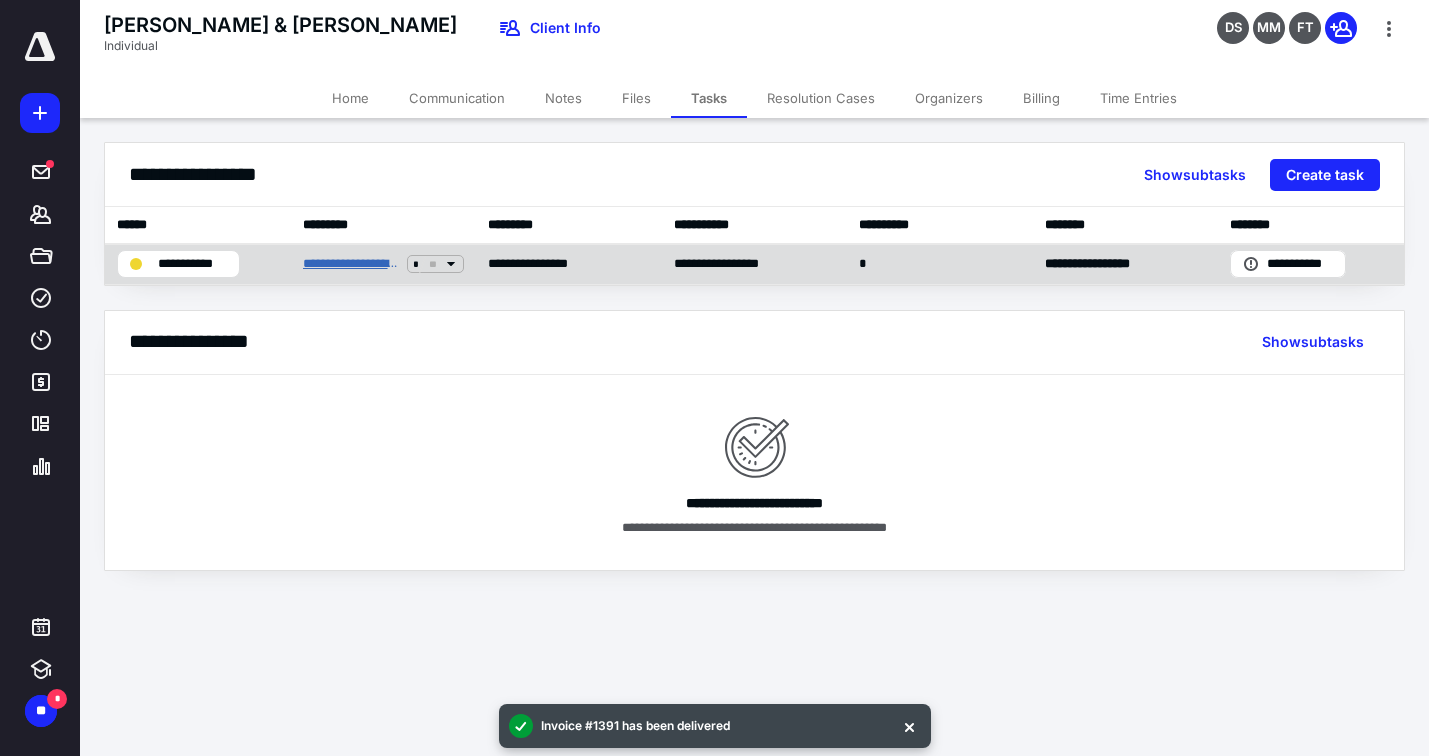 click on "**********" at bounding box center [351, 264] 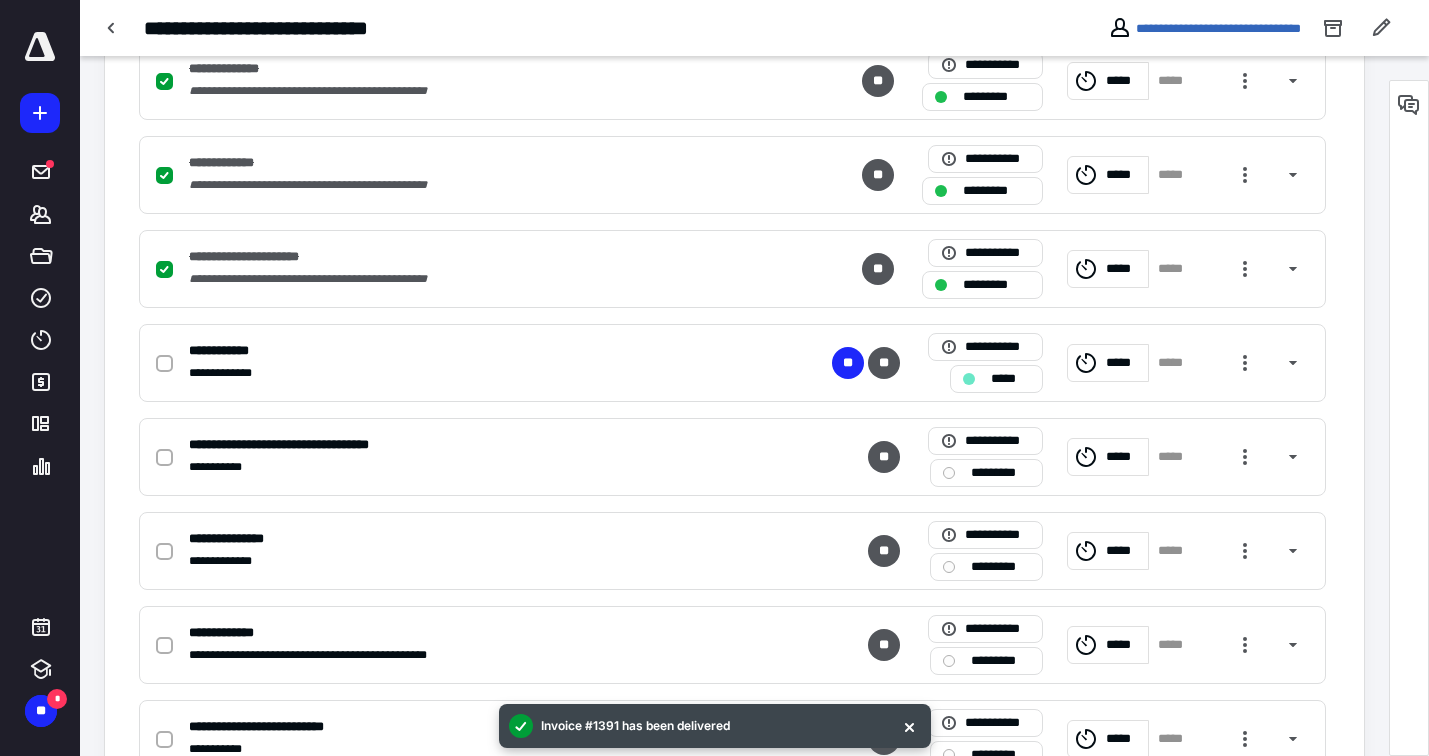 scroll, scrollTop: 1027, scrollLeft: 0, axis: vertical 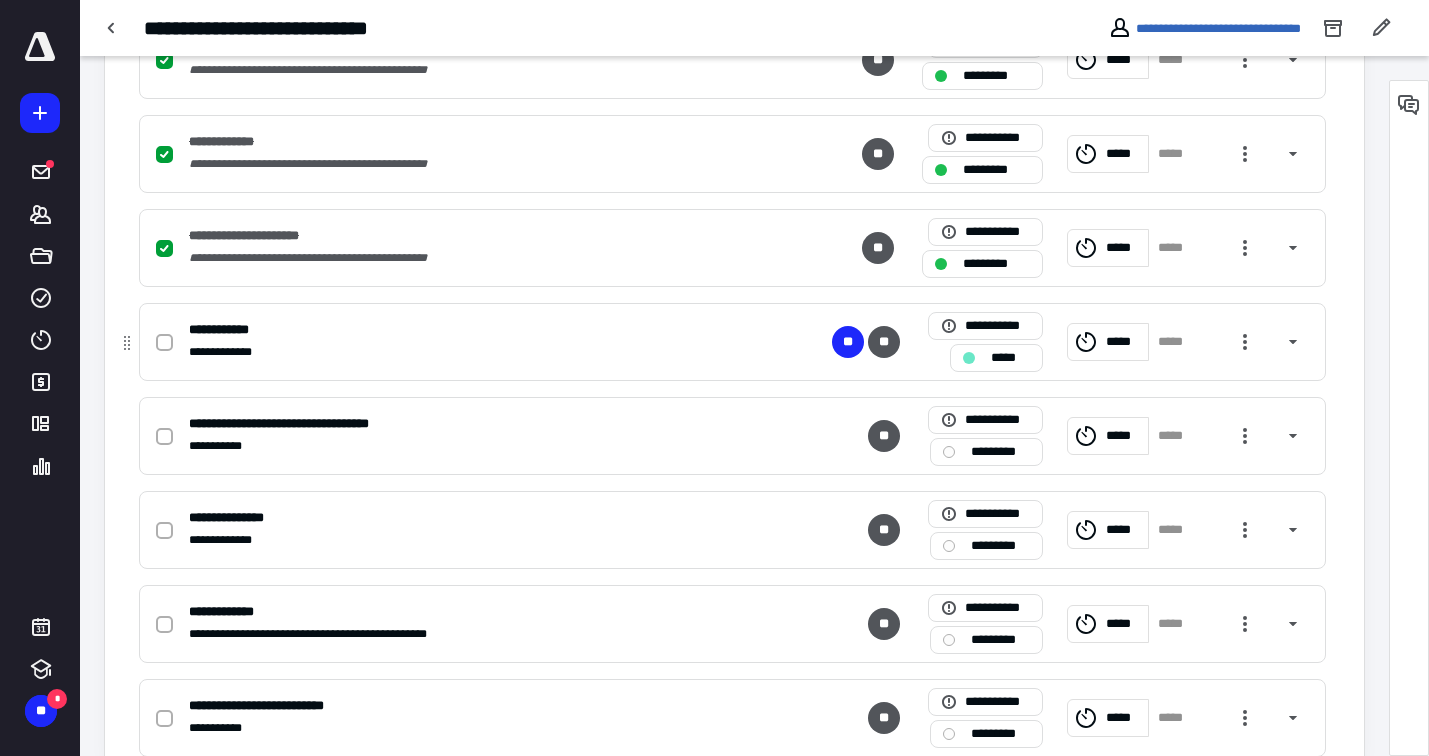 click on "*****" at bounding box center [996, 358] 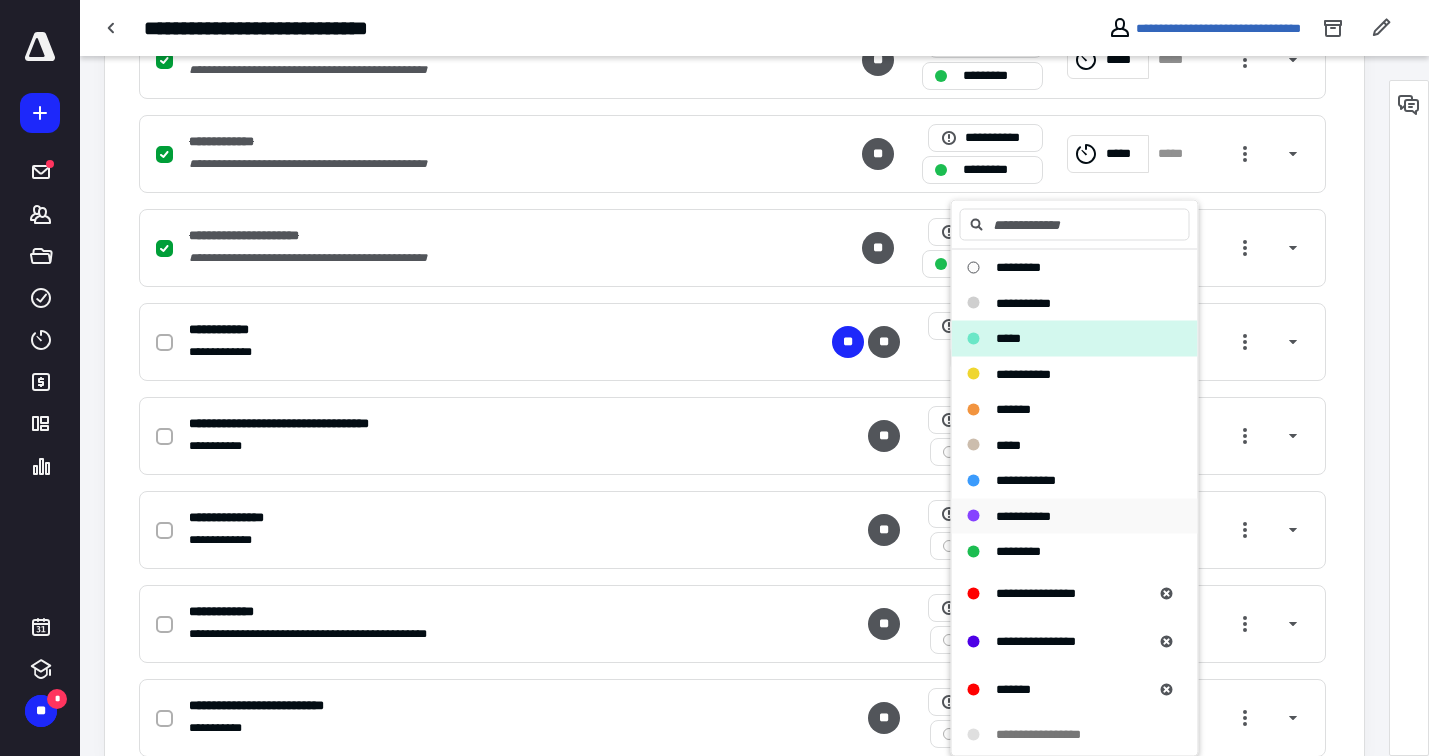 click on "**********" at bounding box center (1063, 516) 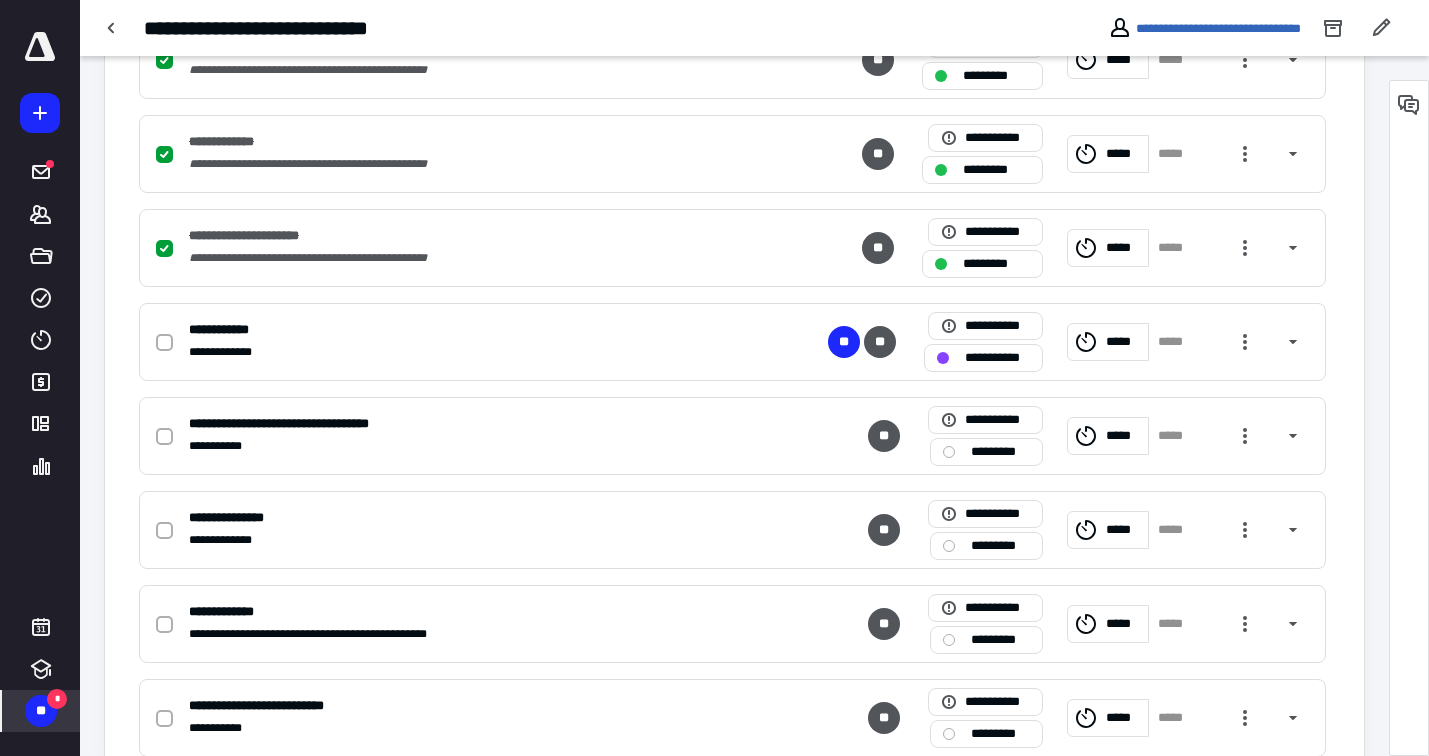 click on "**" at bounding box center (41, 711) 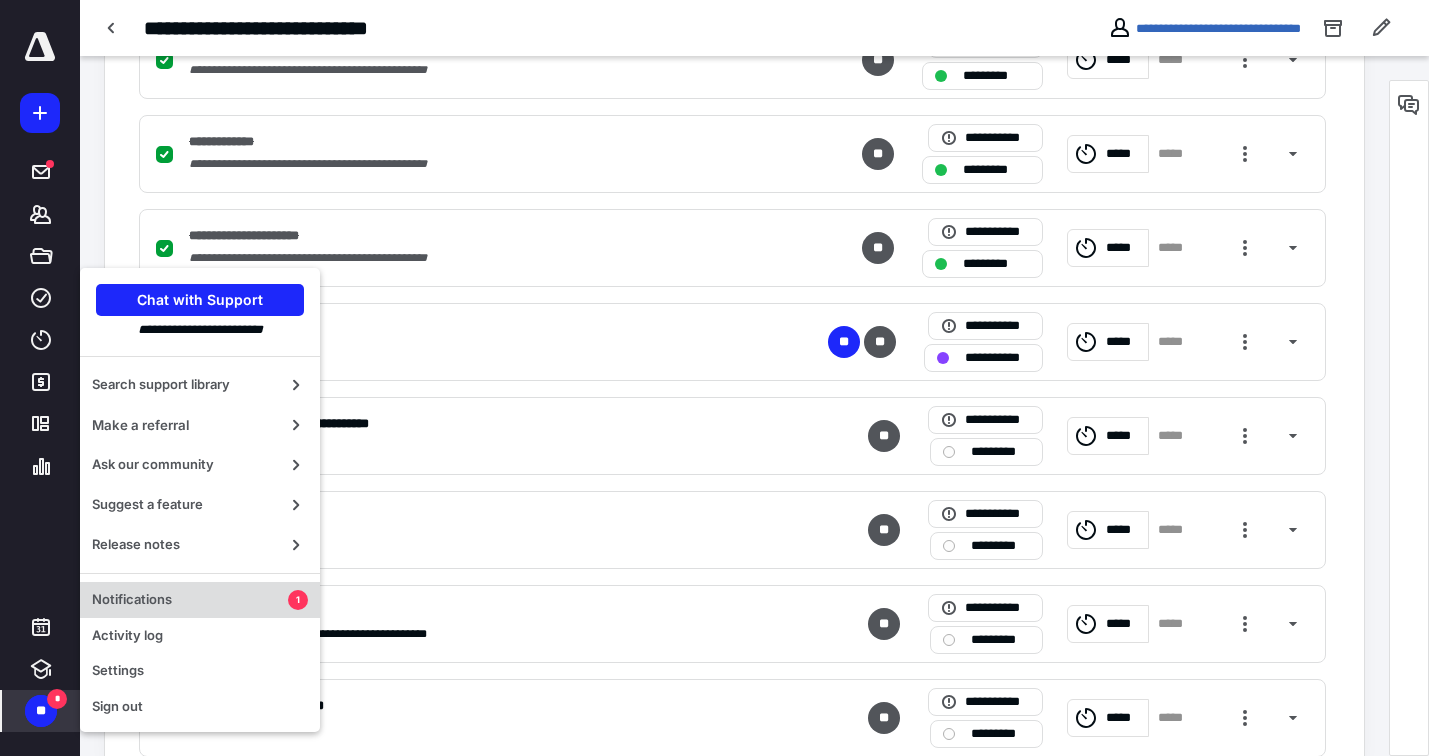 click on "Notifications" at bounding box center [190, 600] 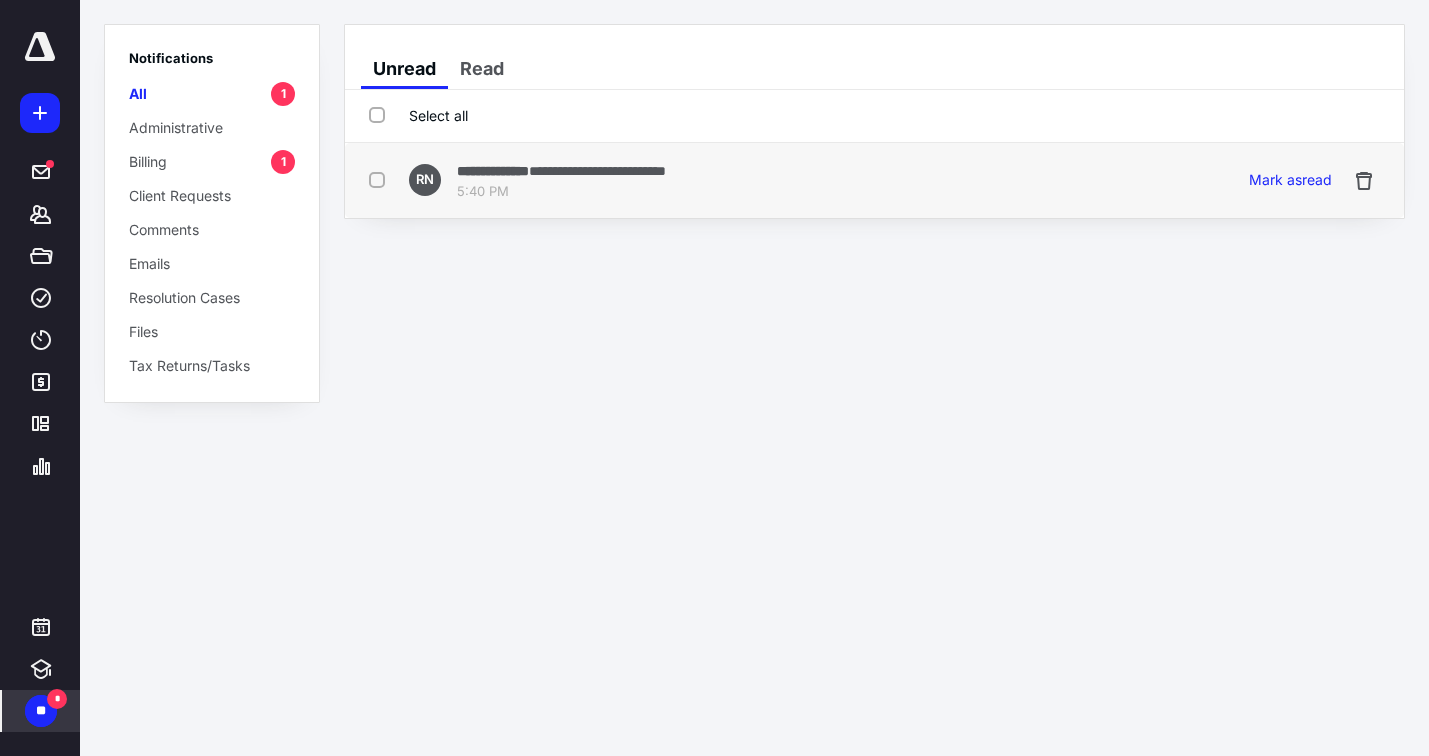 click on "**********" at bounding box center [561, 170] 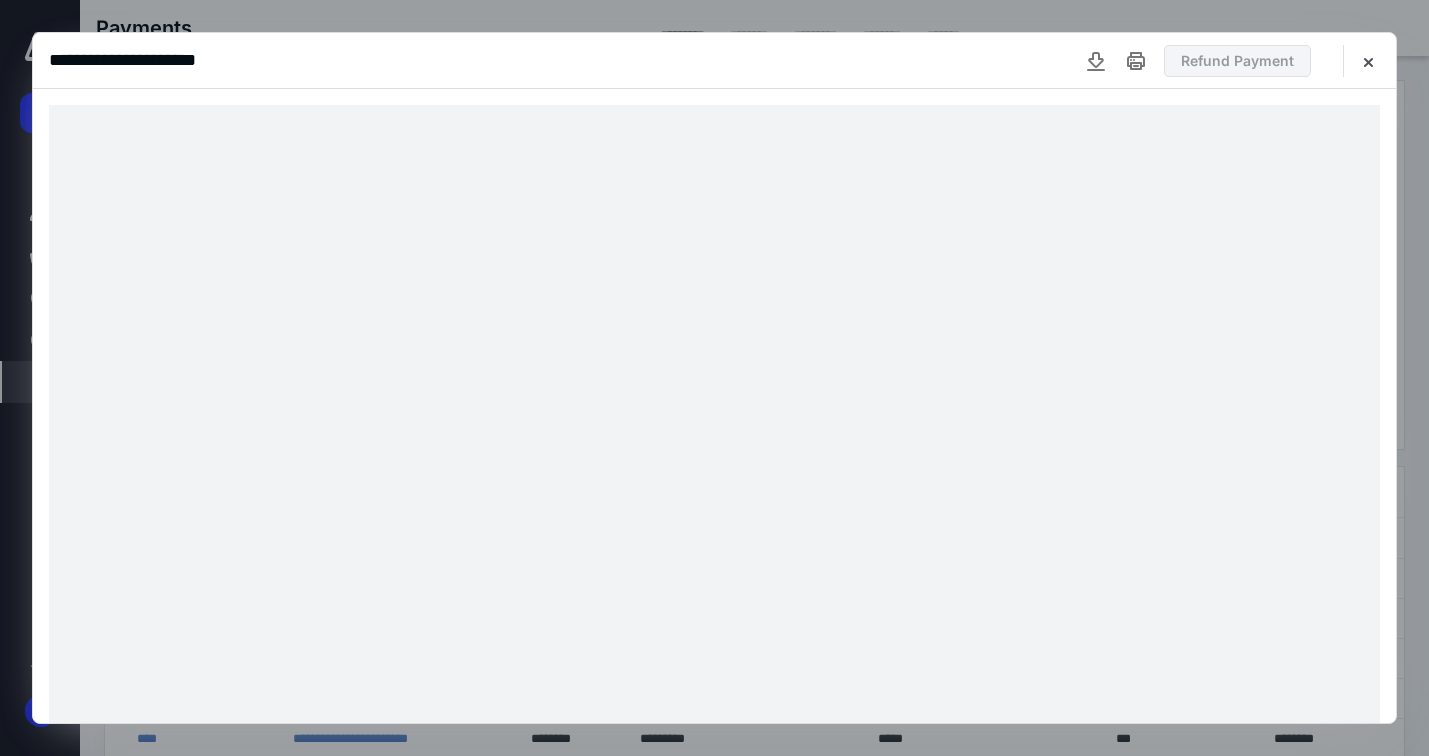 scroll, scrollTop: 0, scrollLeft: 0, axis: both 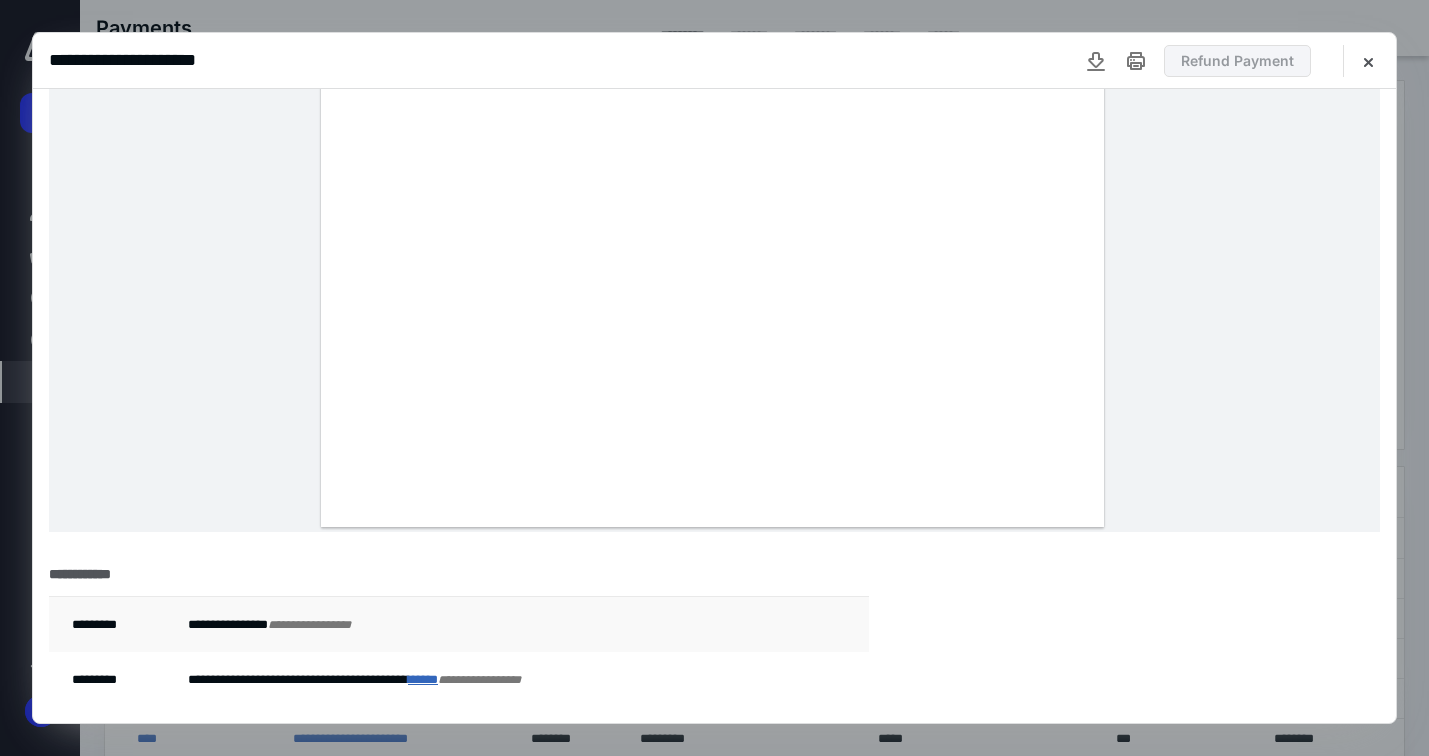 click on "* ****" at bounding box center (423, 679) 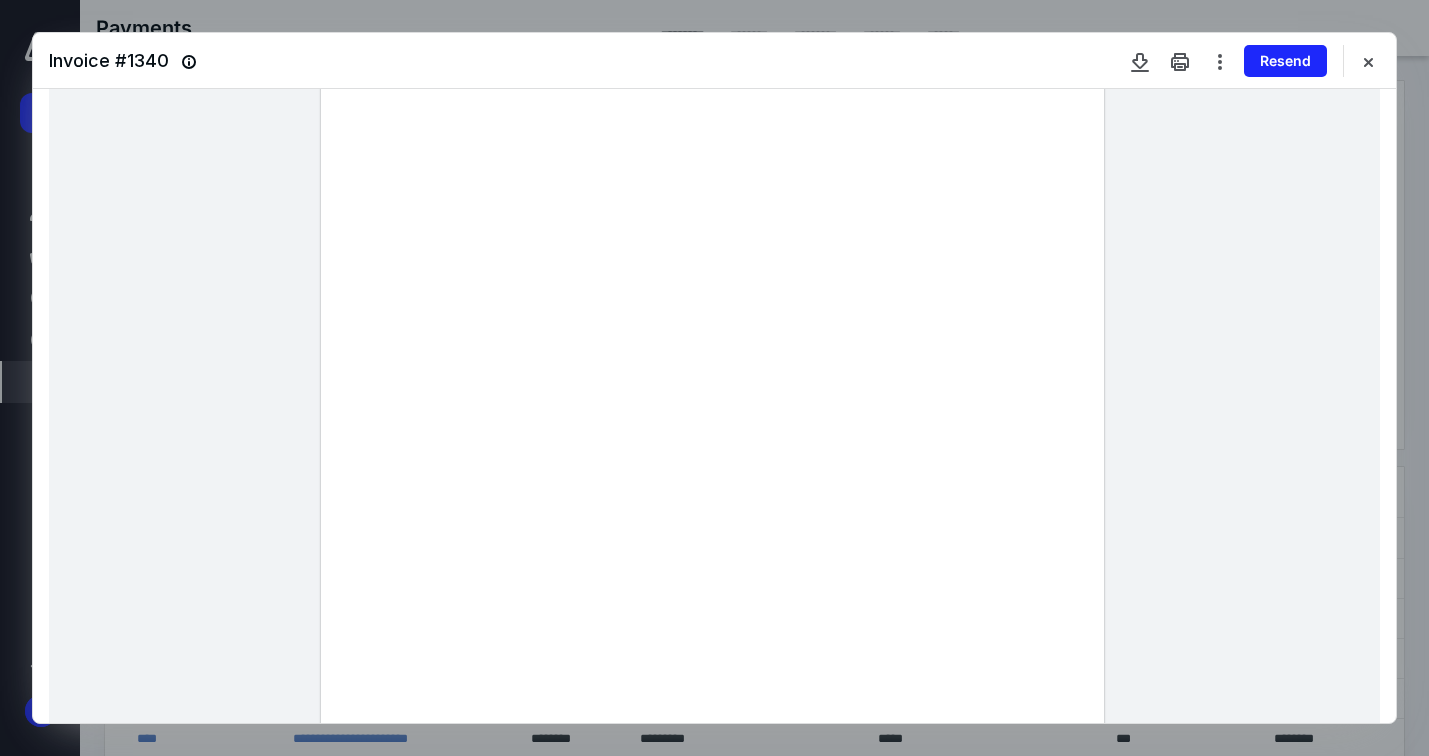 scroll, scrollTop: 50, scrollLeft: 0, axis: vertical 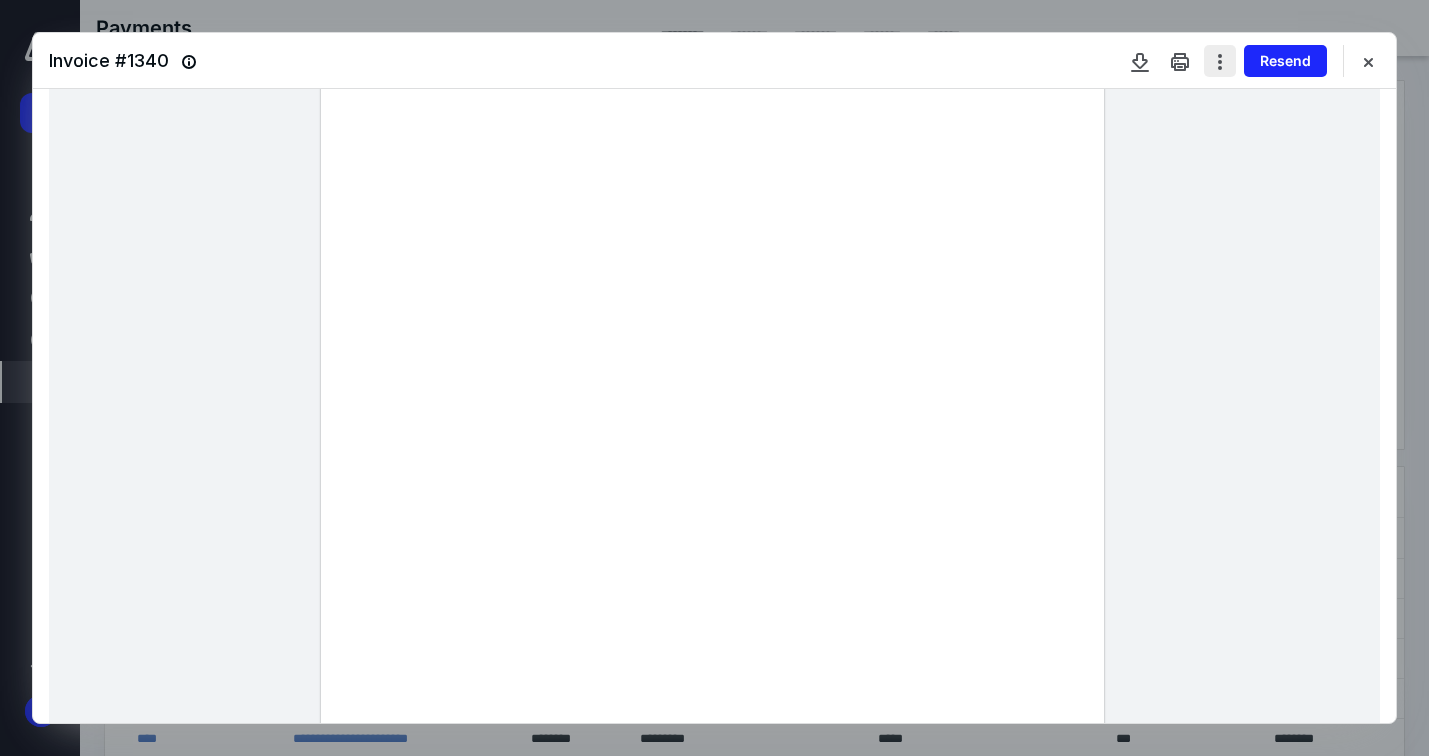 click at bounding box center (1220, 61) 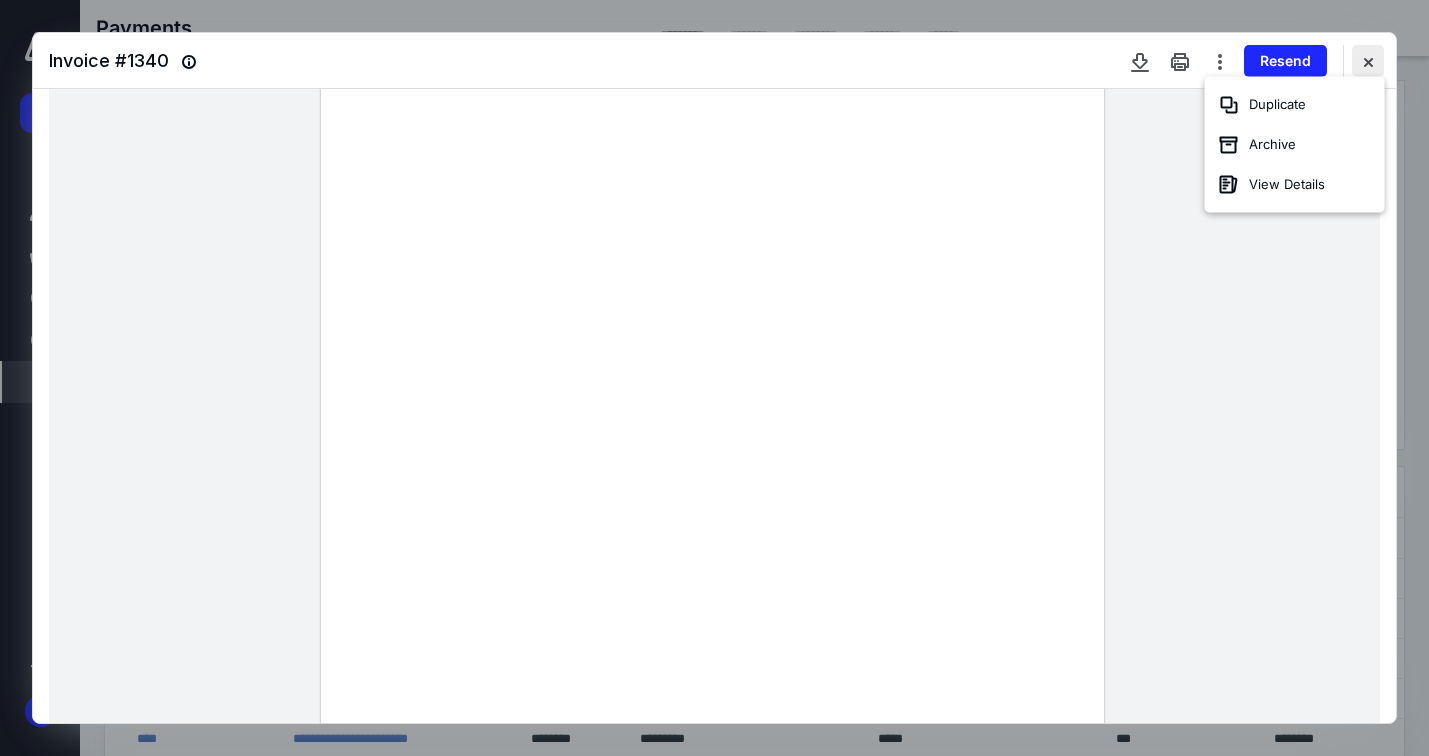 click at bounding box center [1368, 61] 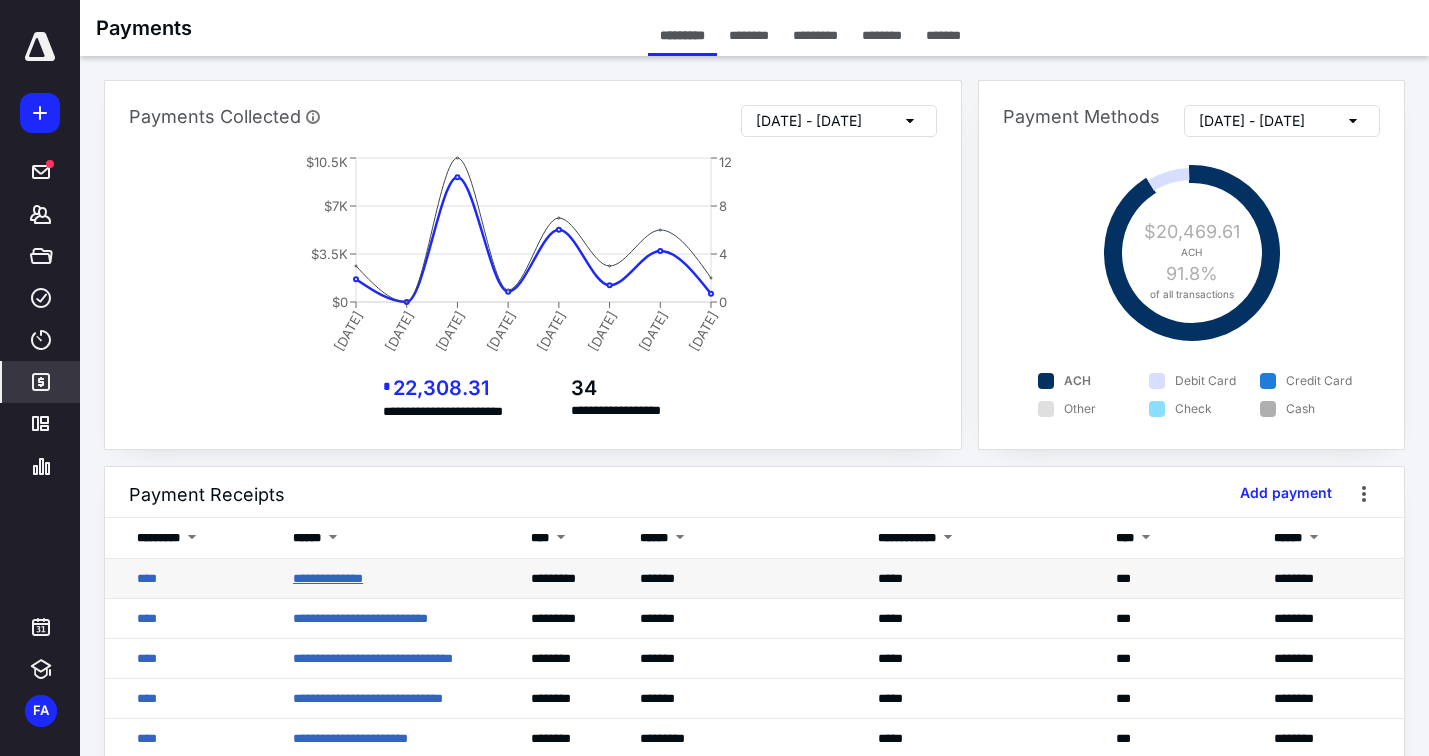 click on "**********" at bounding box center [328, 578] 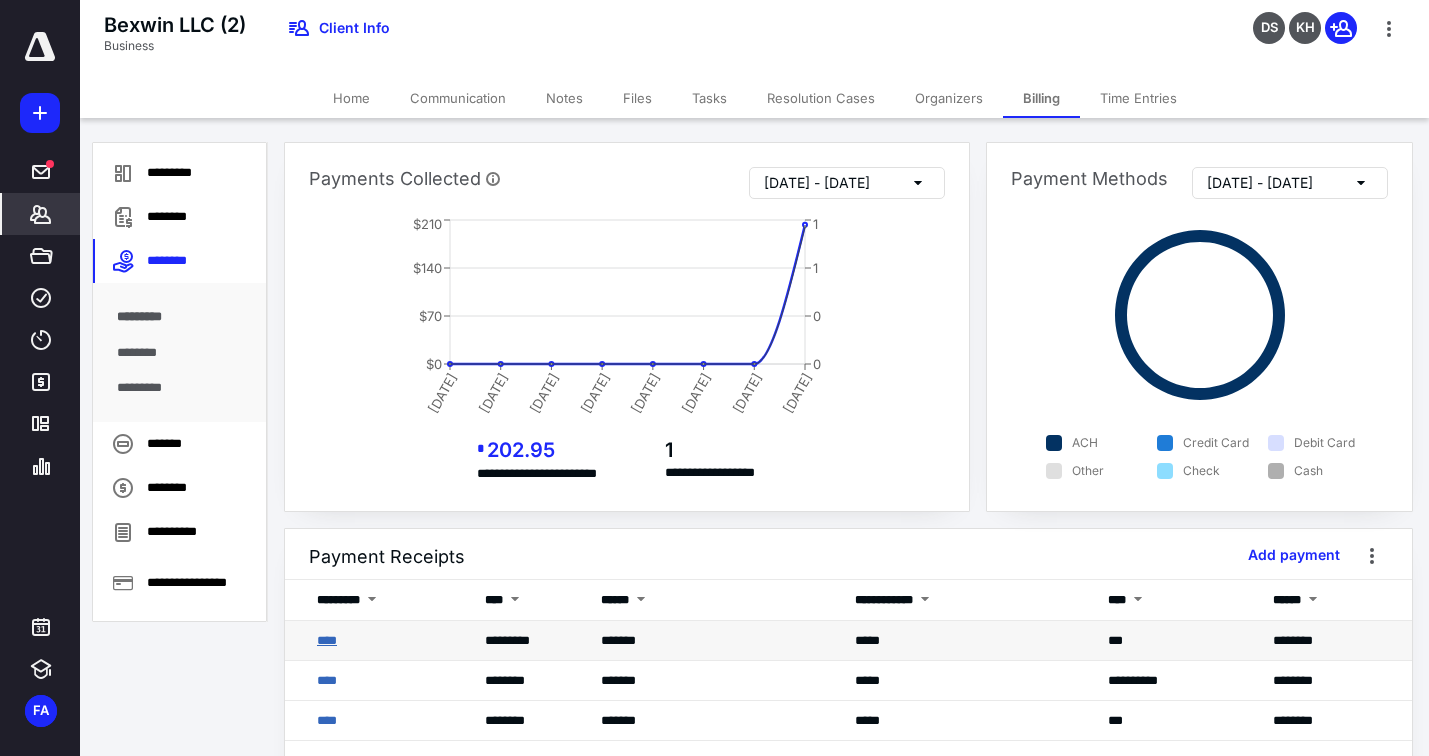 click on "****" at bounding box center [327, 640] 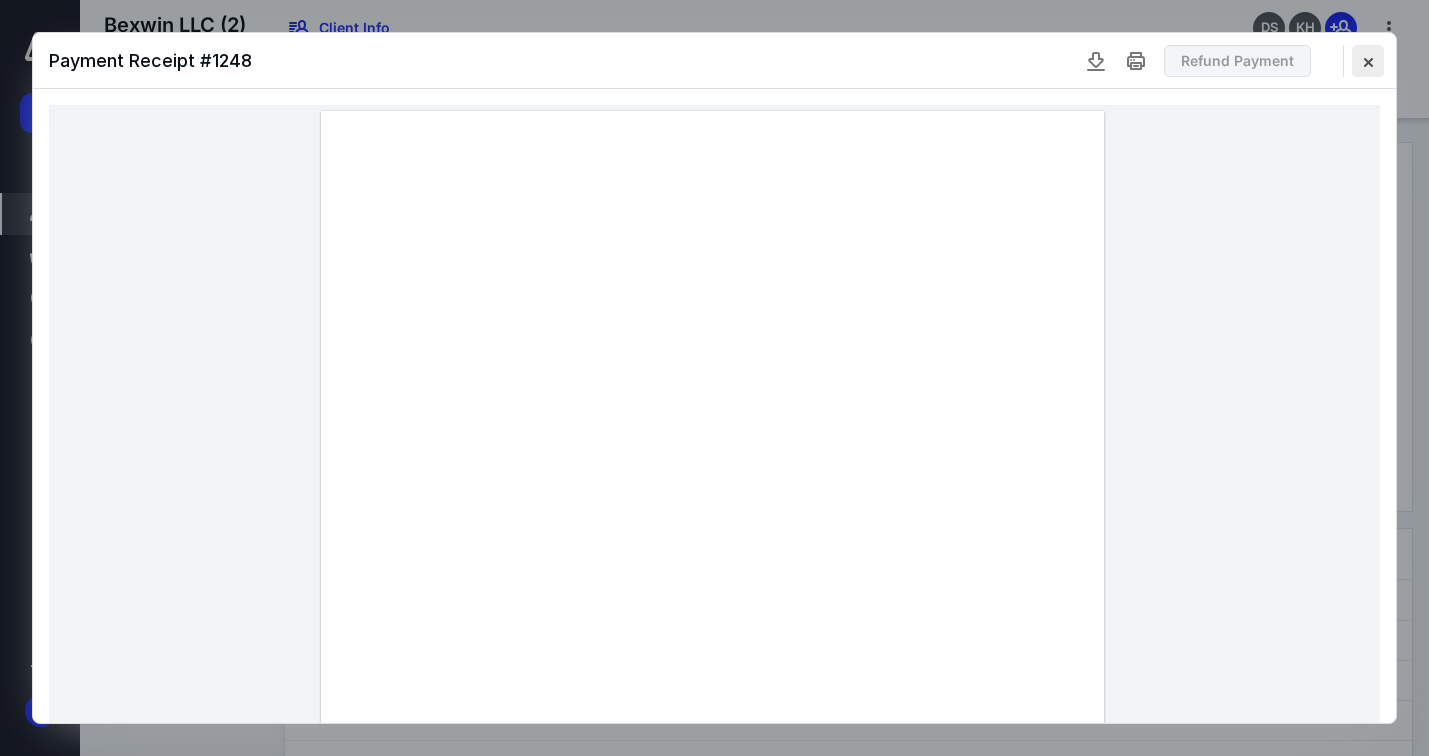 click at bounding box center (1368, 61) 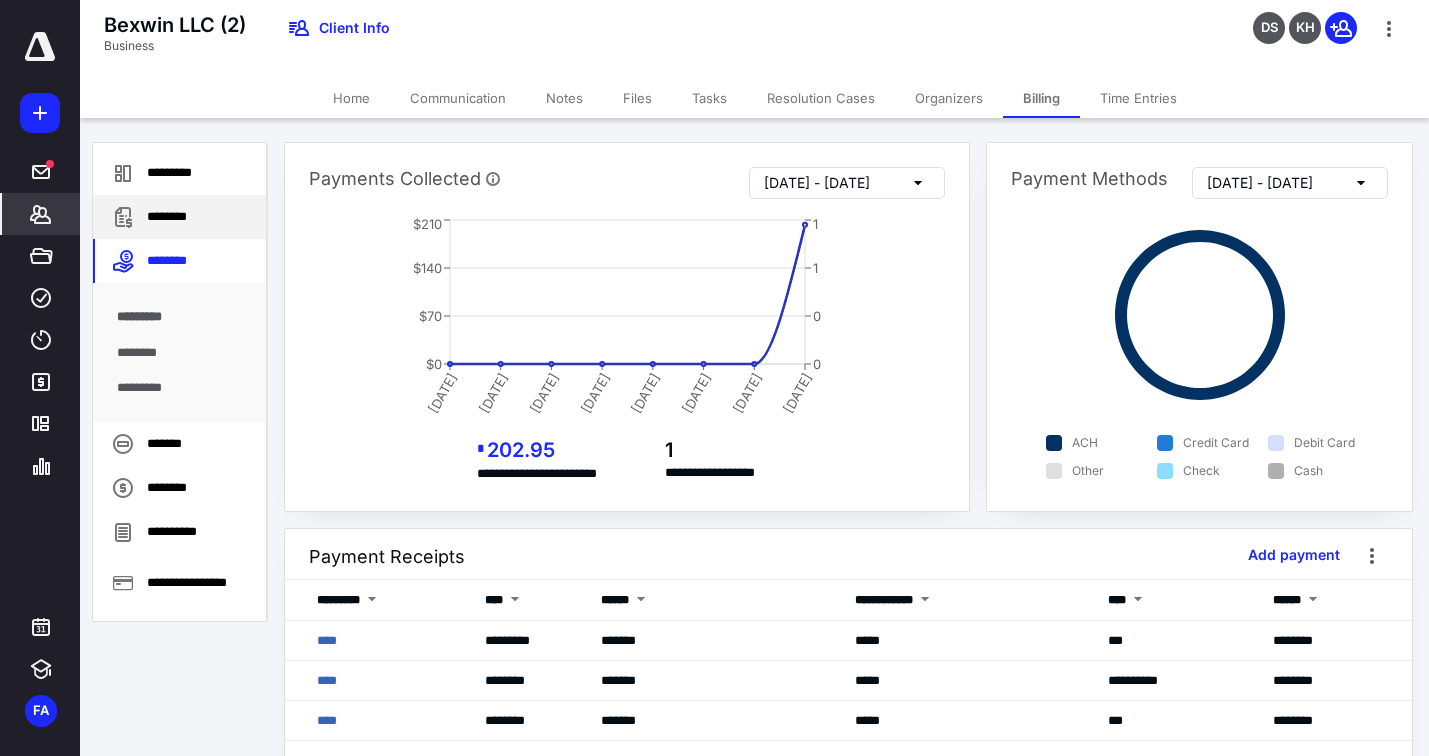 click on "********" at bounding box center (179, 217) 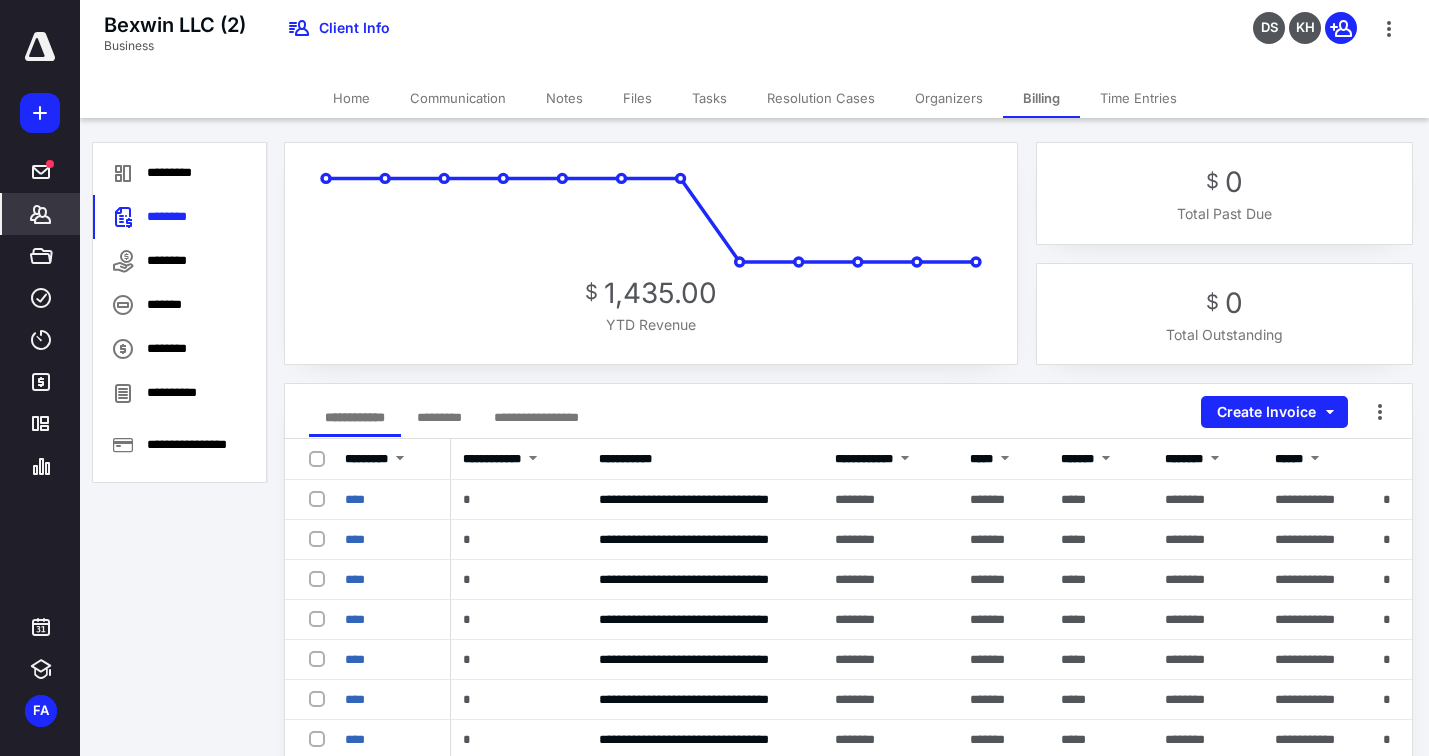 click on "*********" at bounding box center (439, 417) 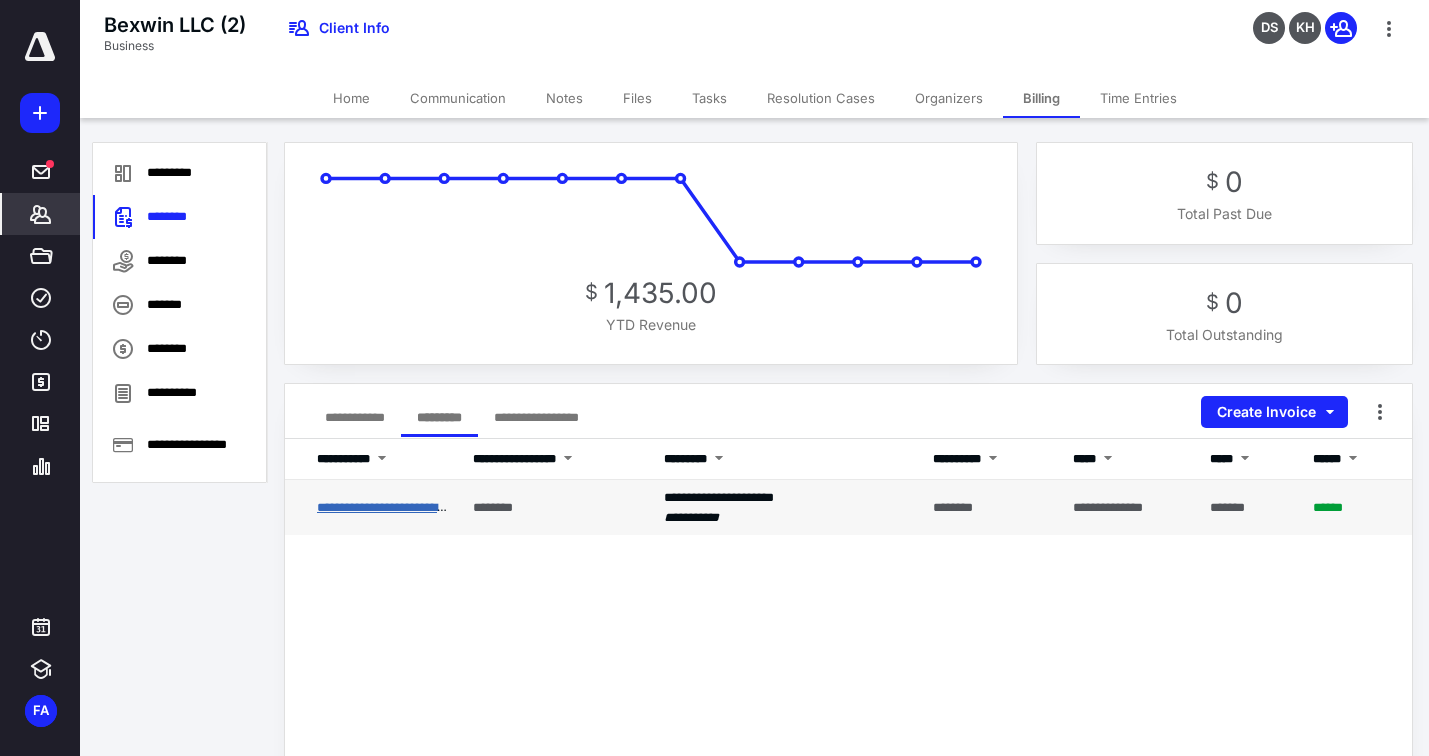 click on "**********" at bounding box center (402, 507) 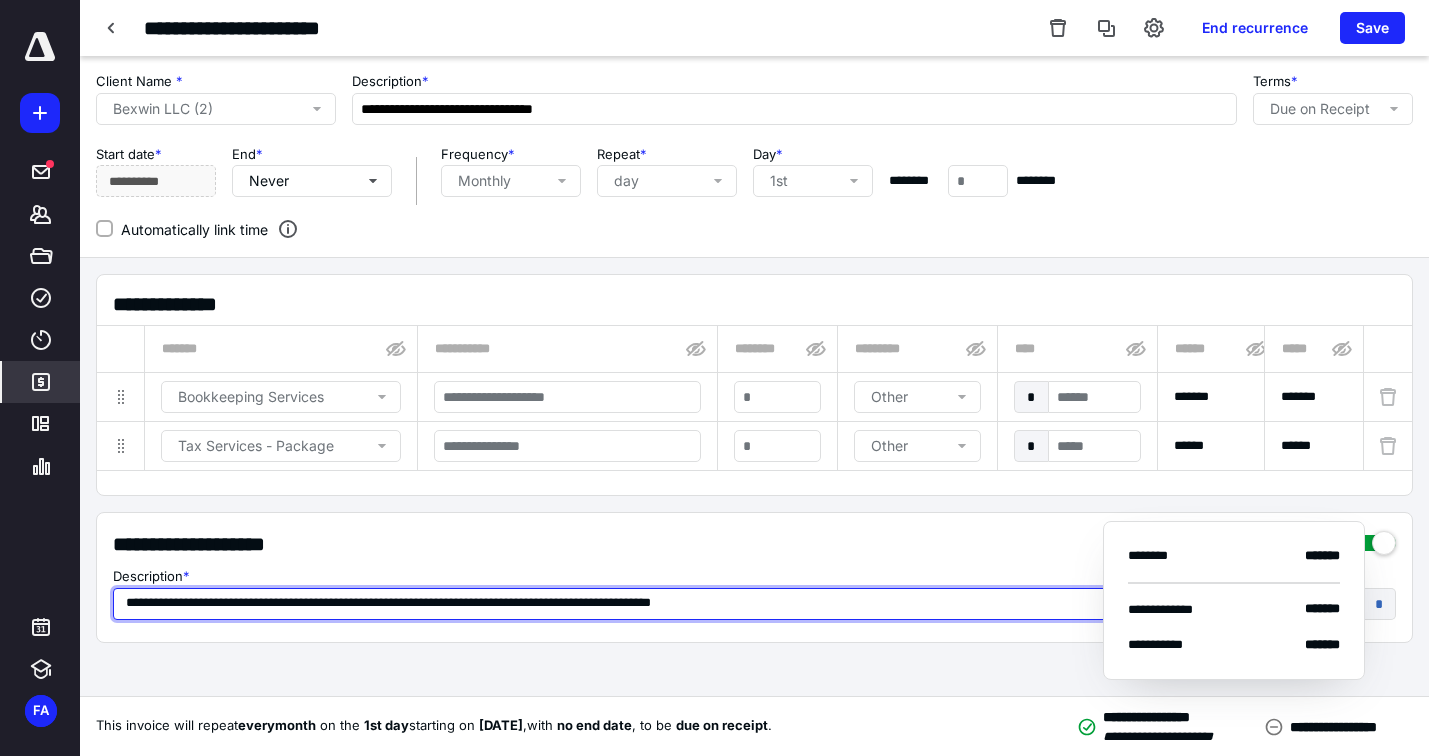 click on "**********" at bounding box center (655, 604) 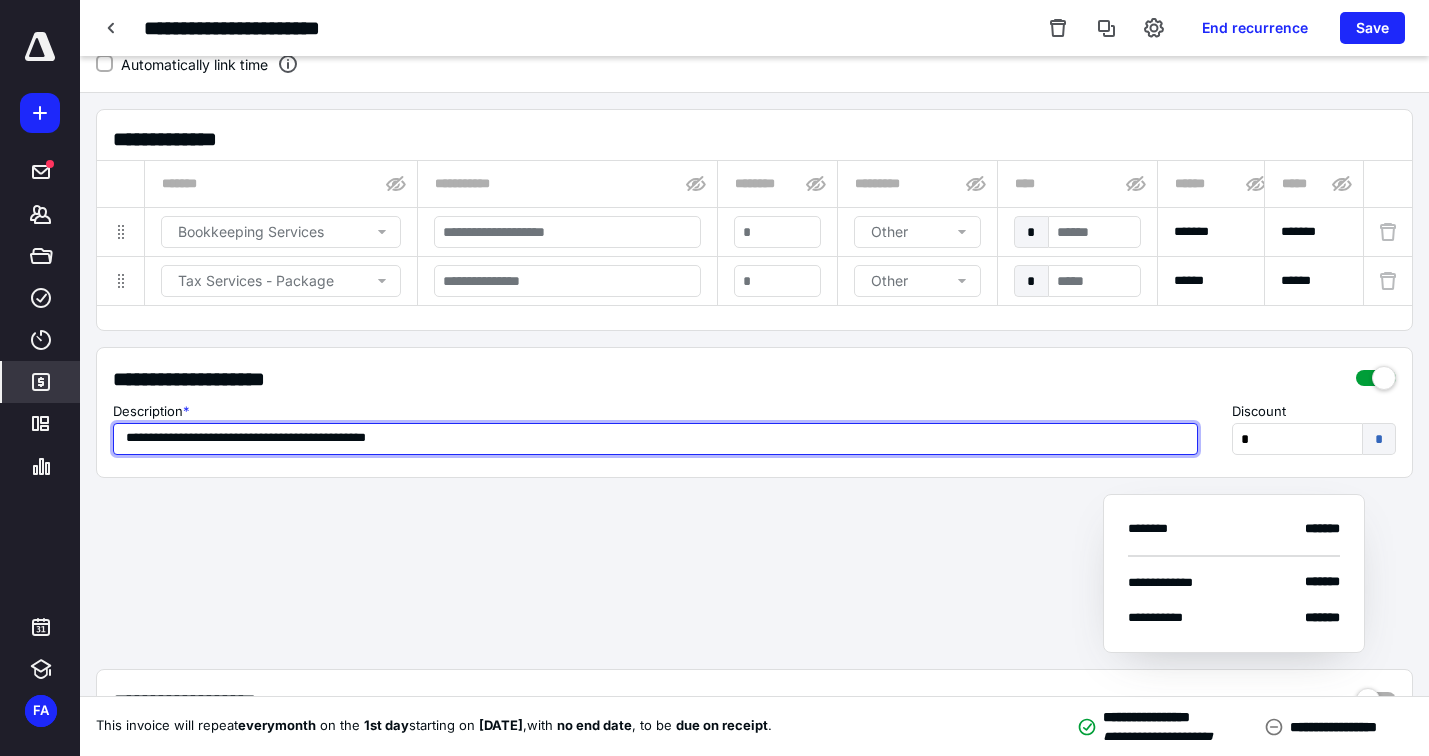scroll, scrollTop: 163, scrollLeft: 0, axis: vertical 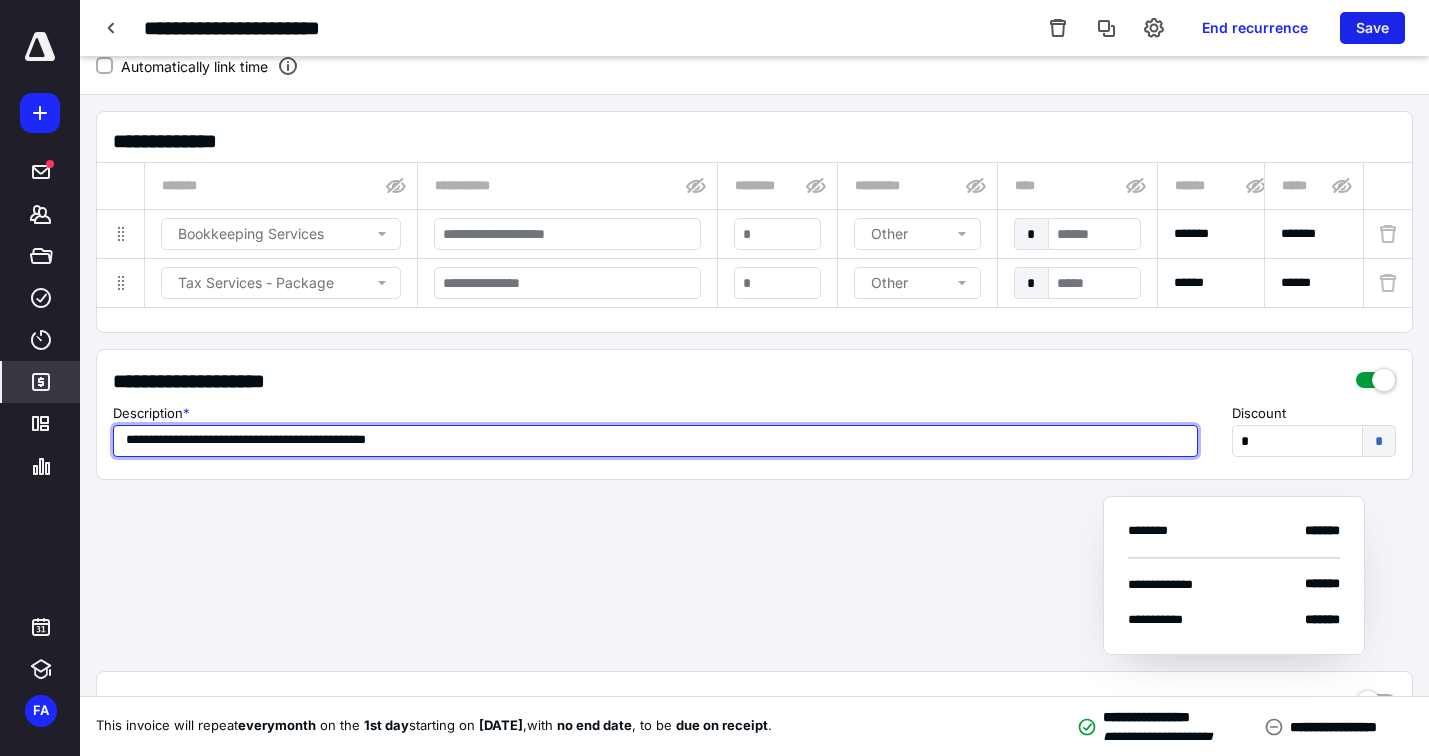 type on "**********" 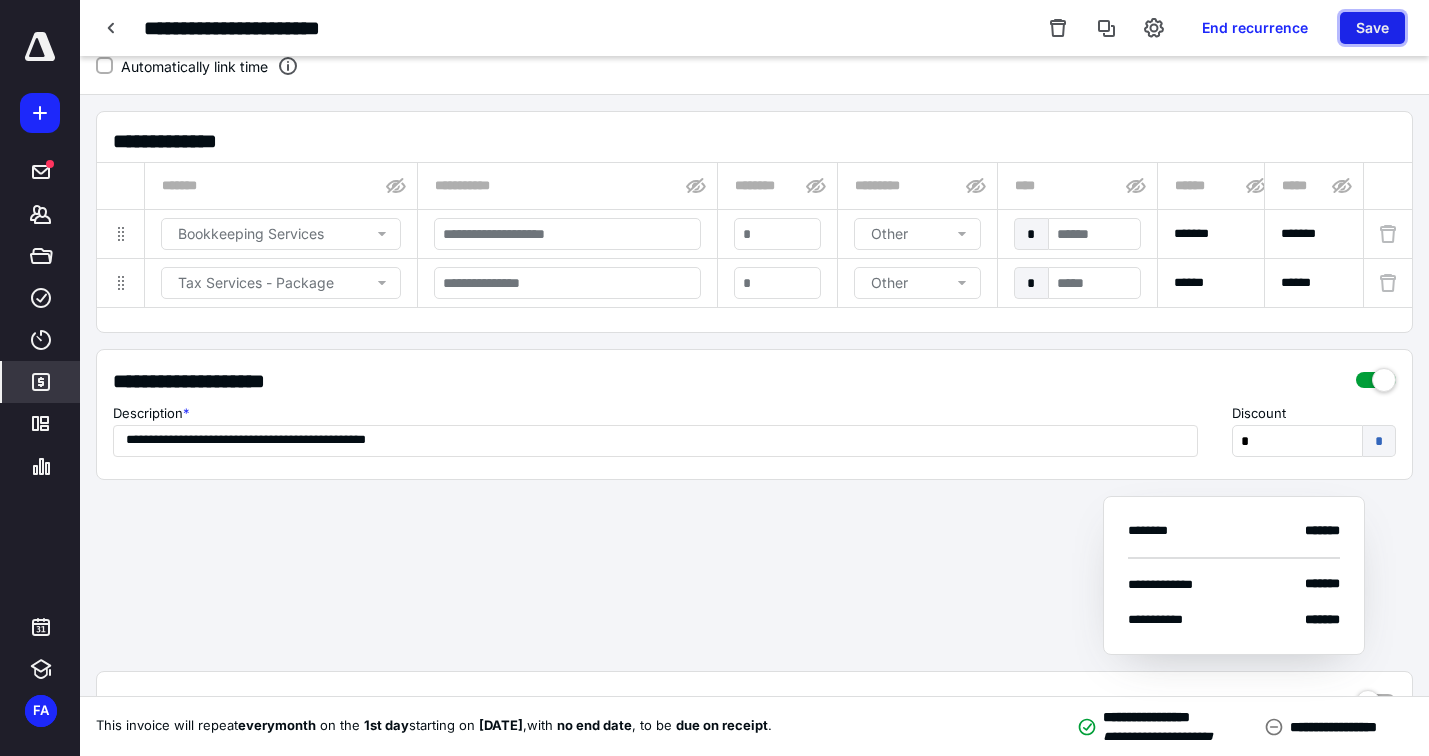 click on "Save" at bounding box center (1372, 28) 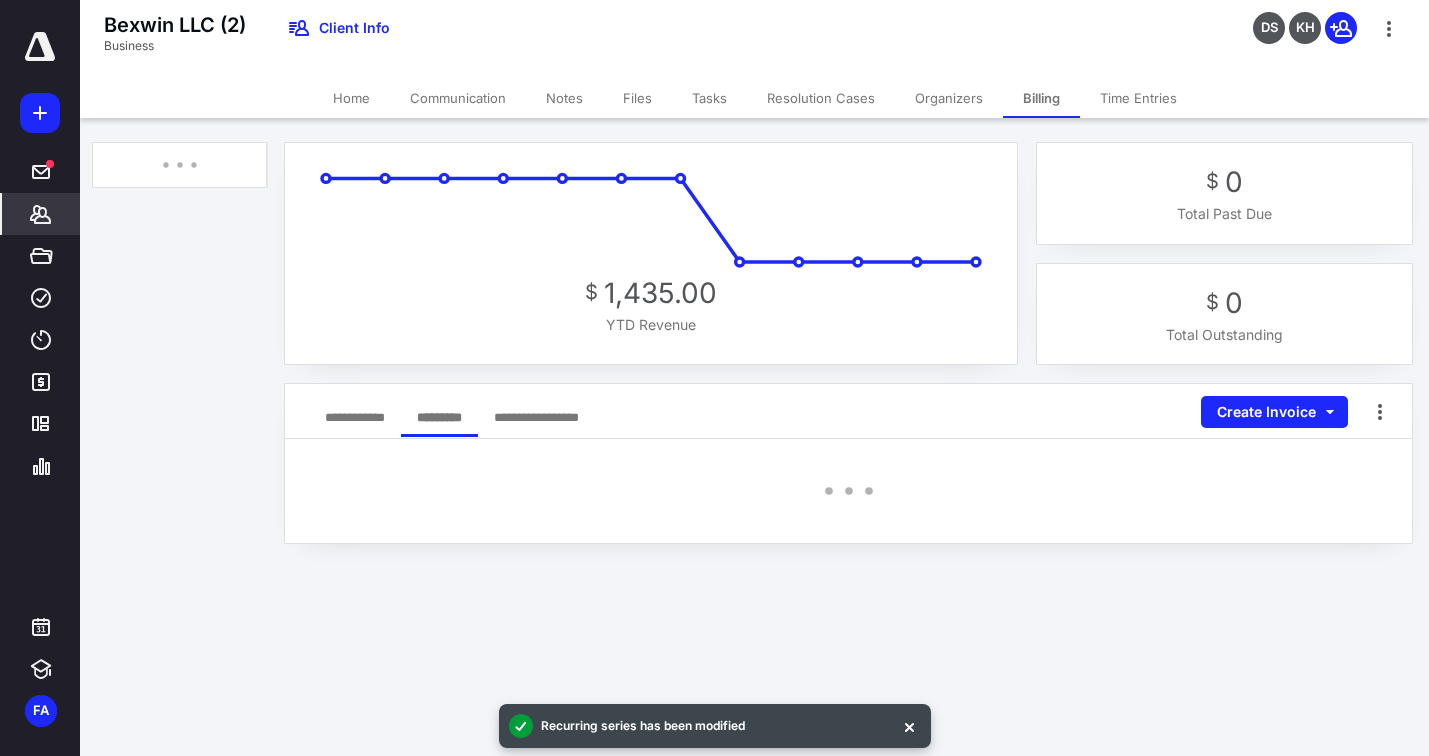 scroll, scrollTop: 0, scrollLeft: 0, axis: both 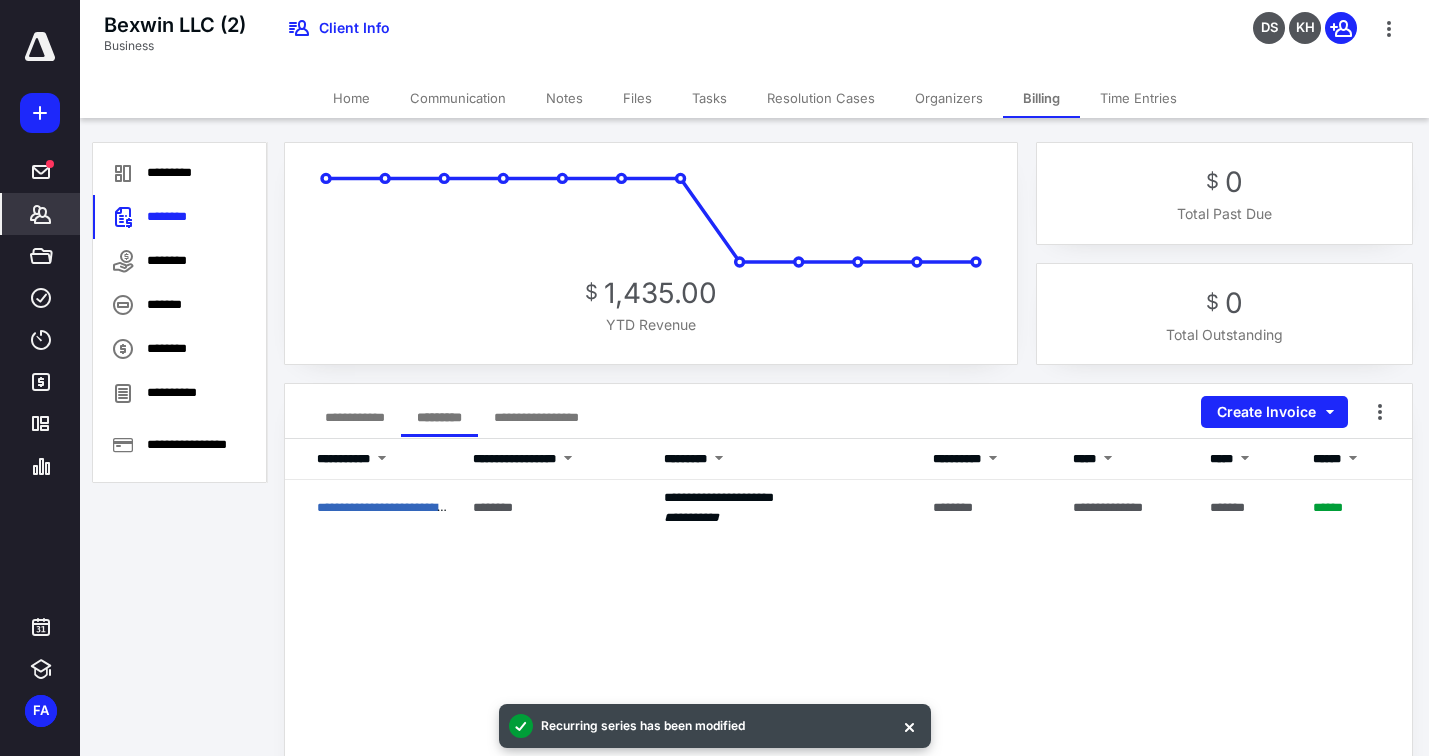 click on "**********" at bounding box center [355, 417] 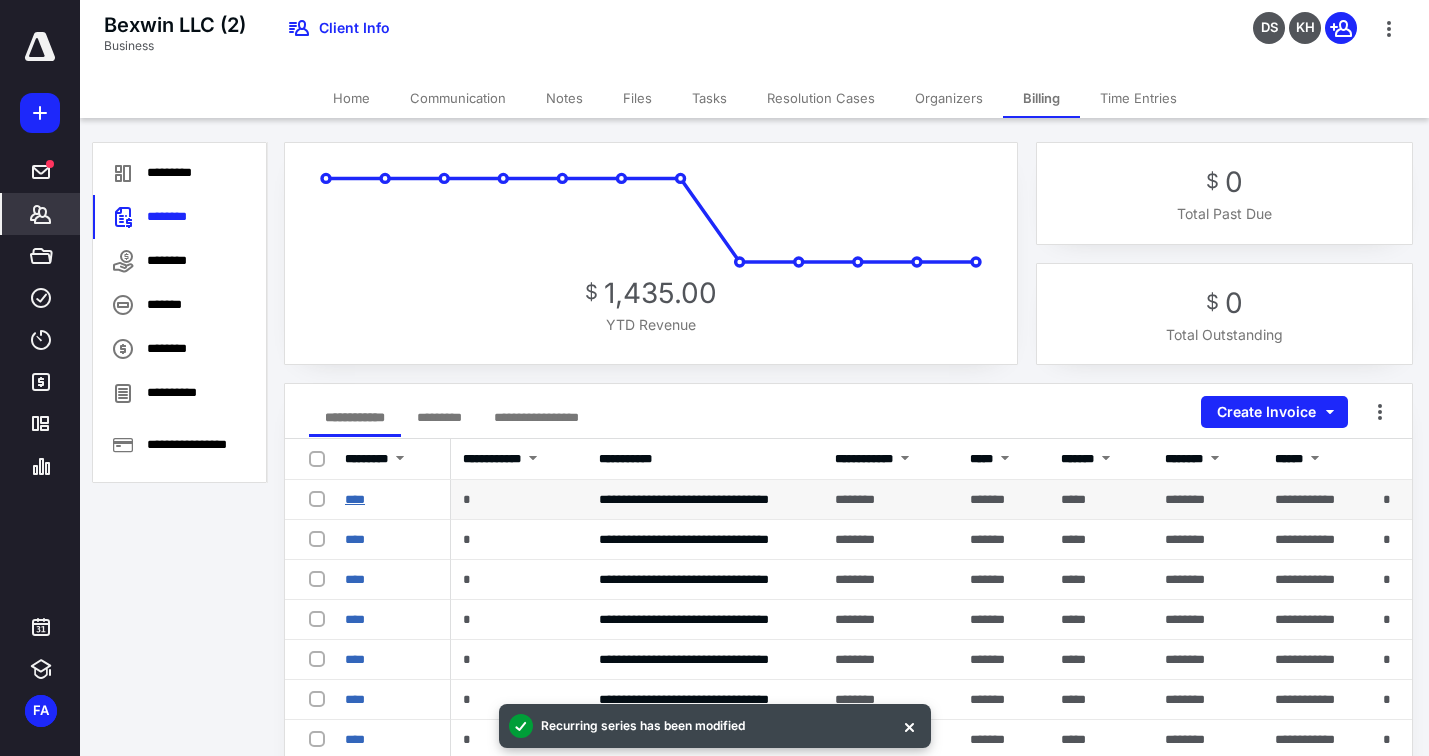 click on "****" at bounding box center (355, 499) 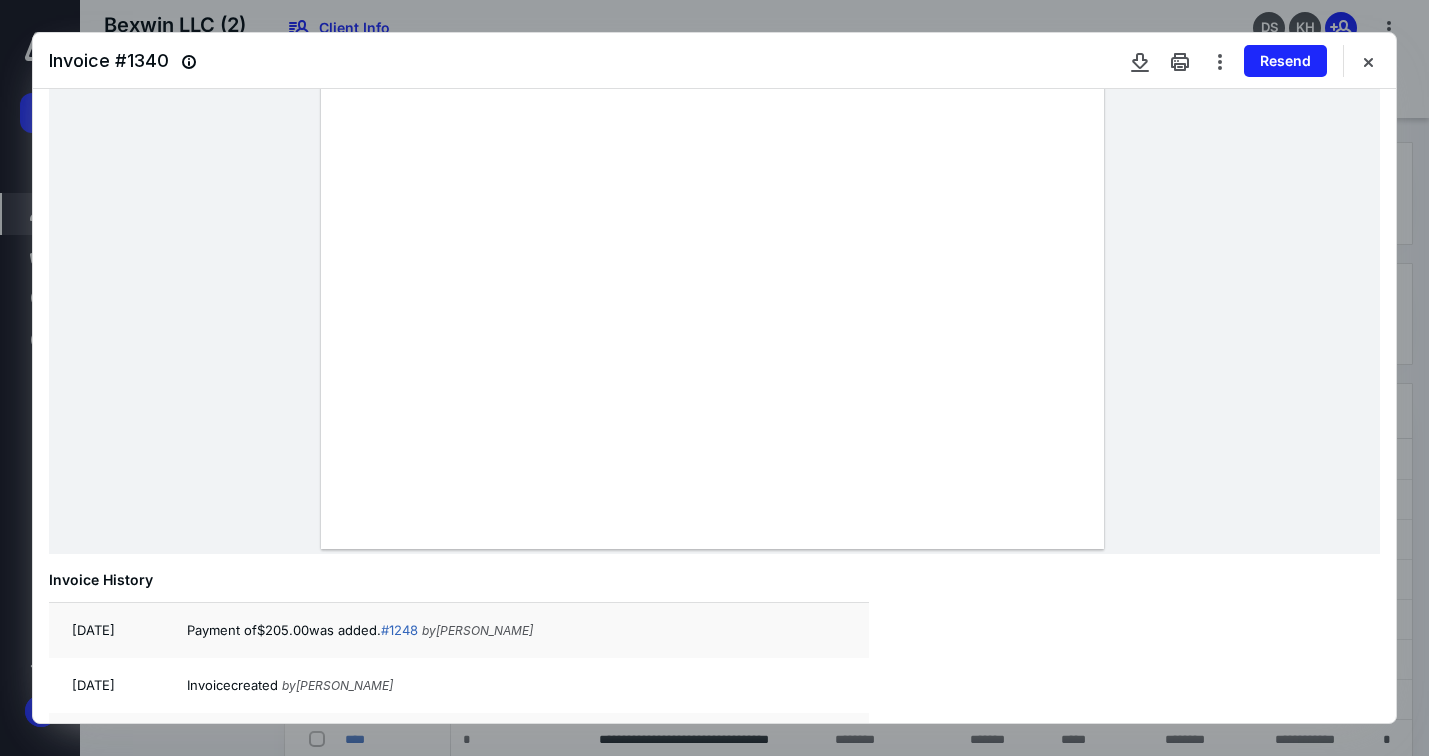 scroll, scrollTop: 636, scrollLeft: 0, axis: vertical 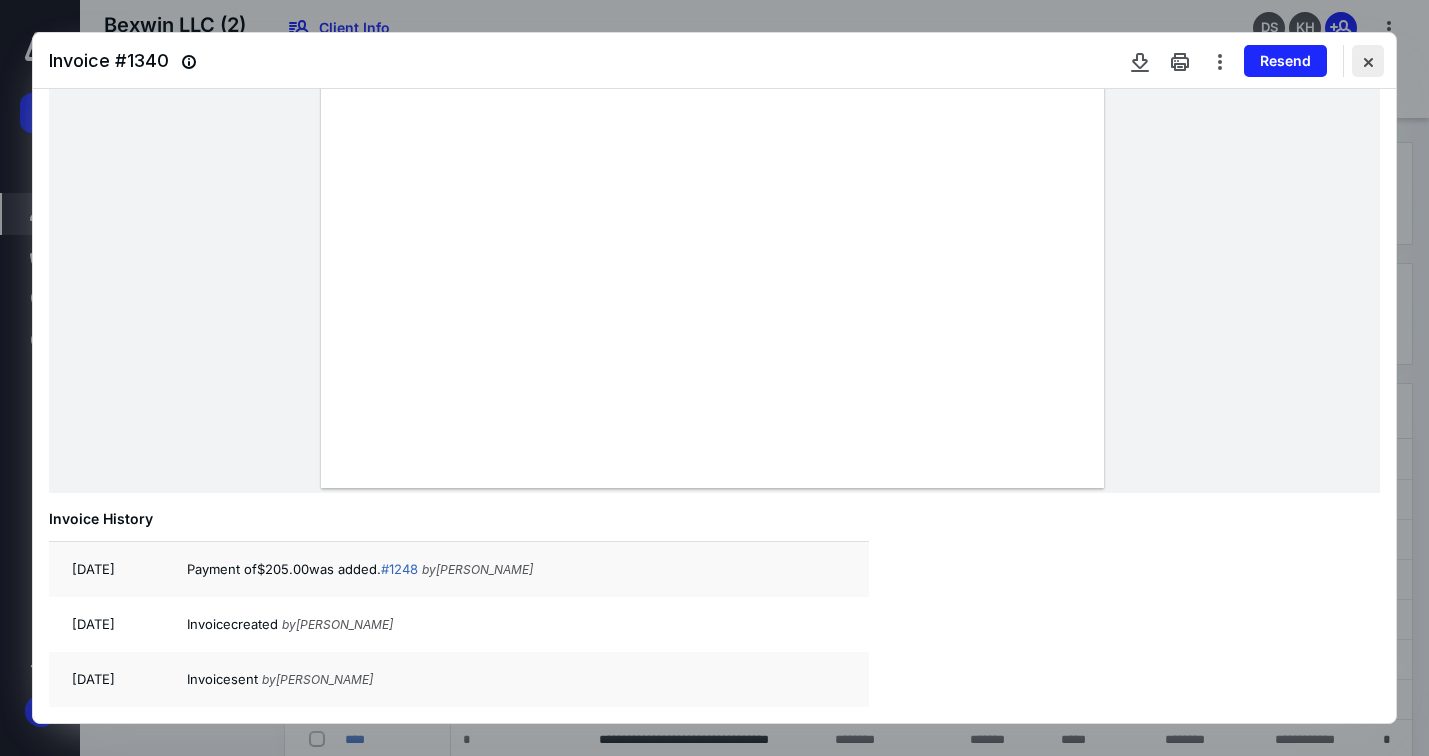 click at bounding box center [1368, 61] 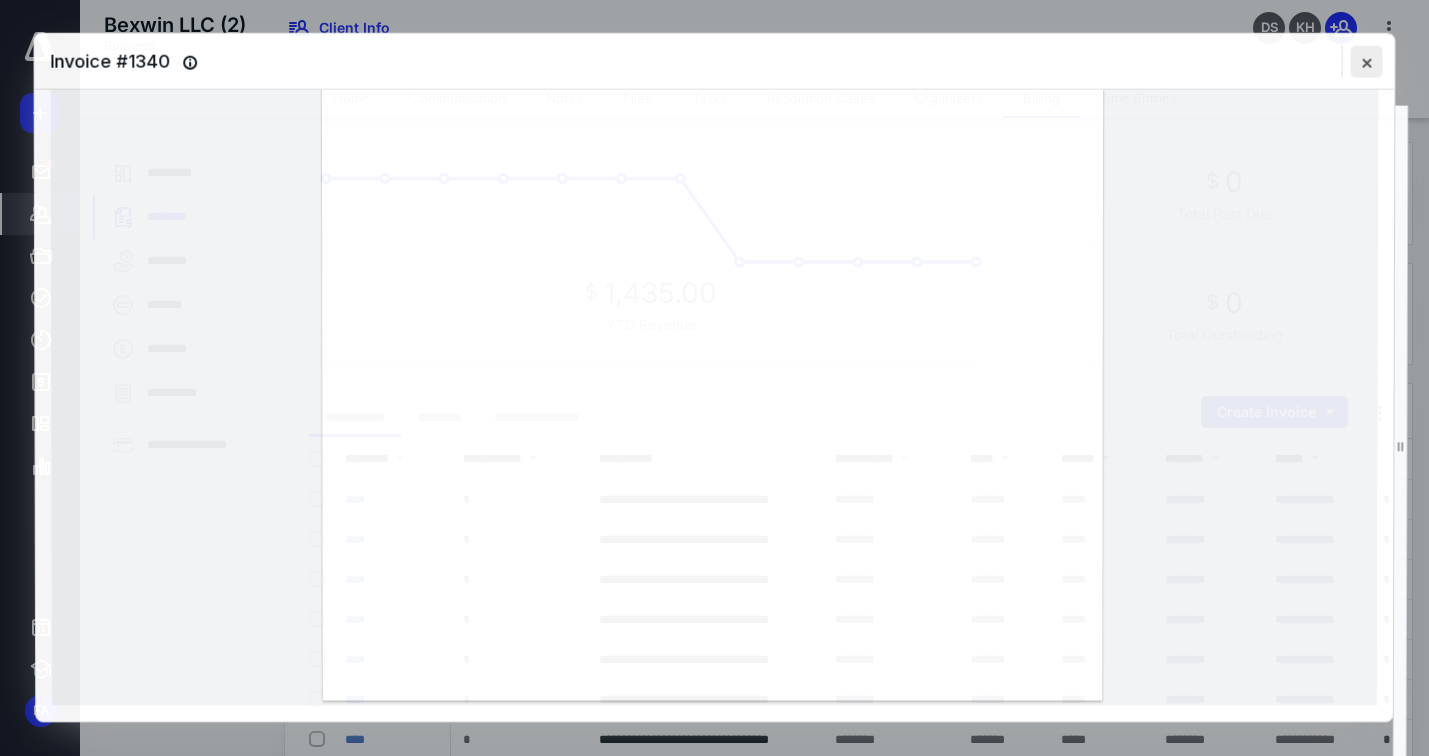 scroll, scrollTop: 422, scrollLeft: 0, axis: vertical 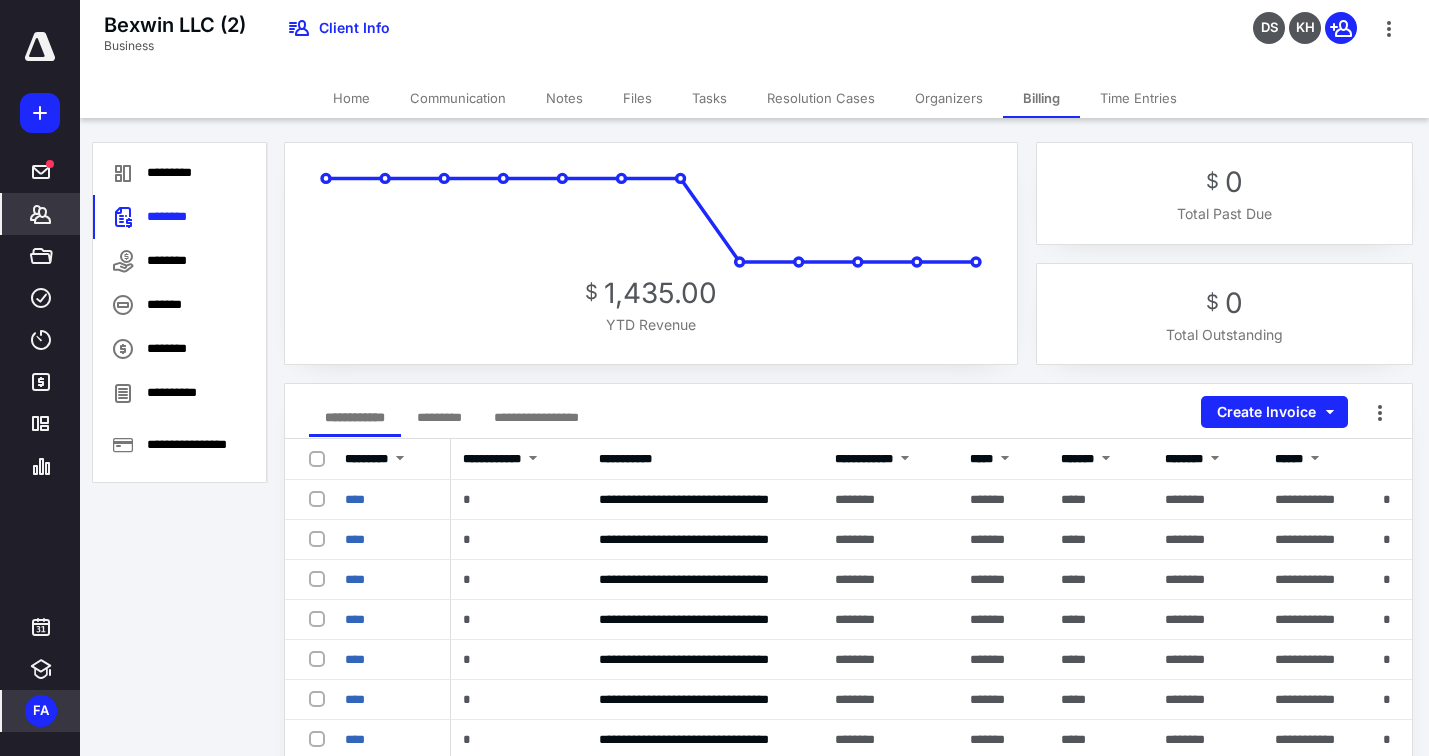 click on "FA" at bounding box center (41, 711) 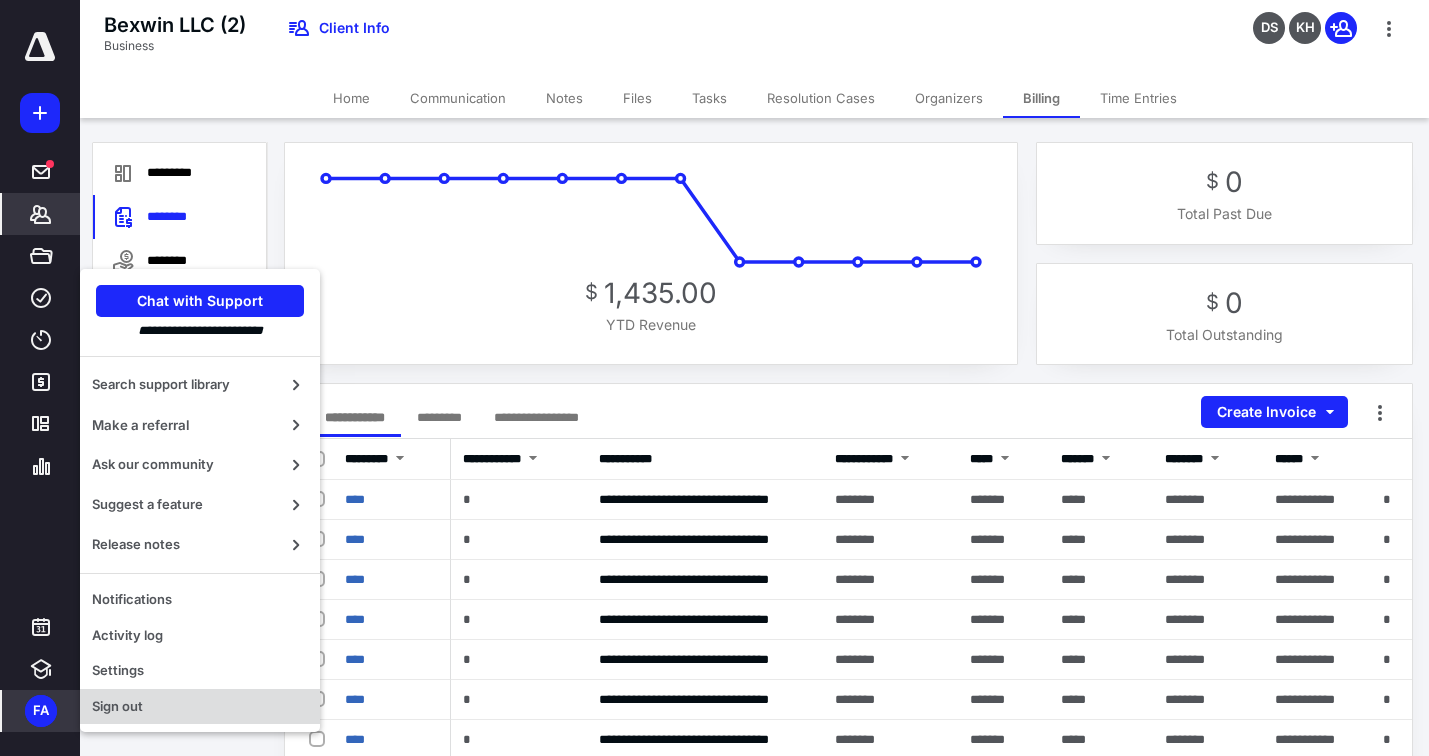 click on "Sign out" at bounding box center [200, 707] 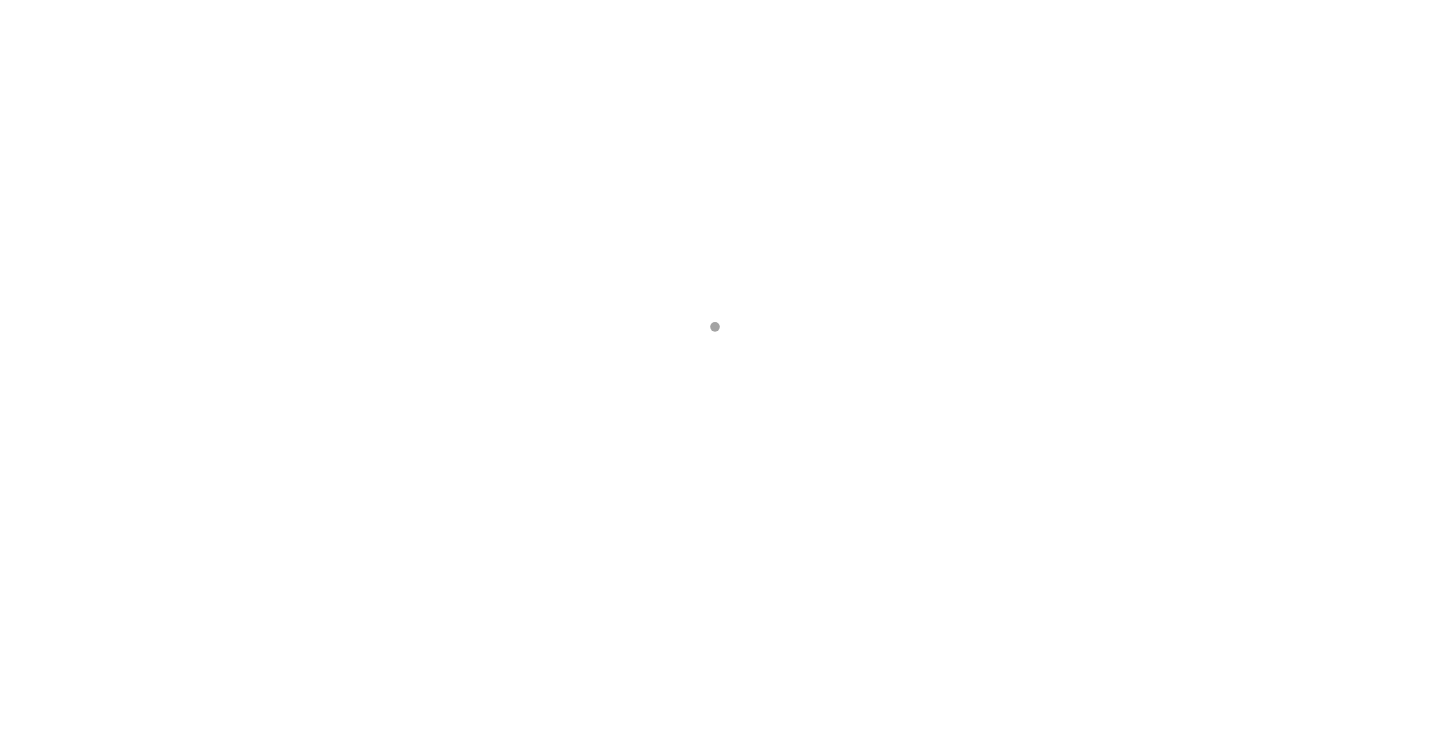 scroll, scrollTop: 0, scrollLeft: 0, axis: both 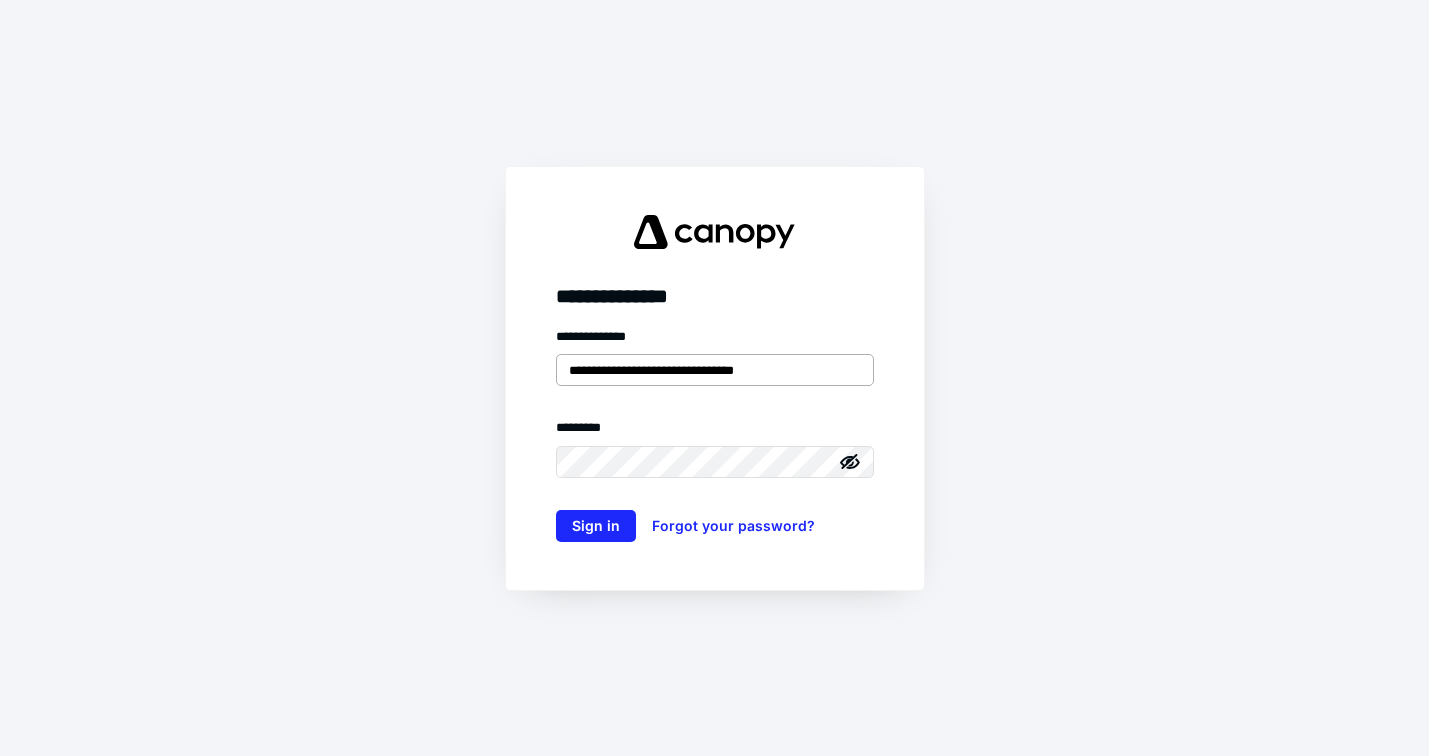 click on "**********" at bounding box center [715, 370] 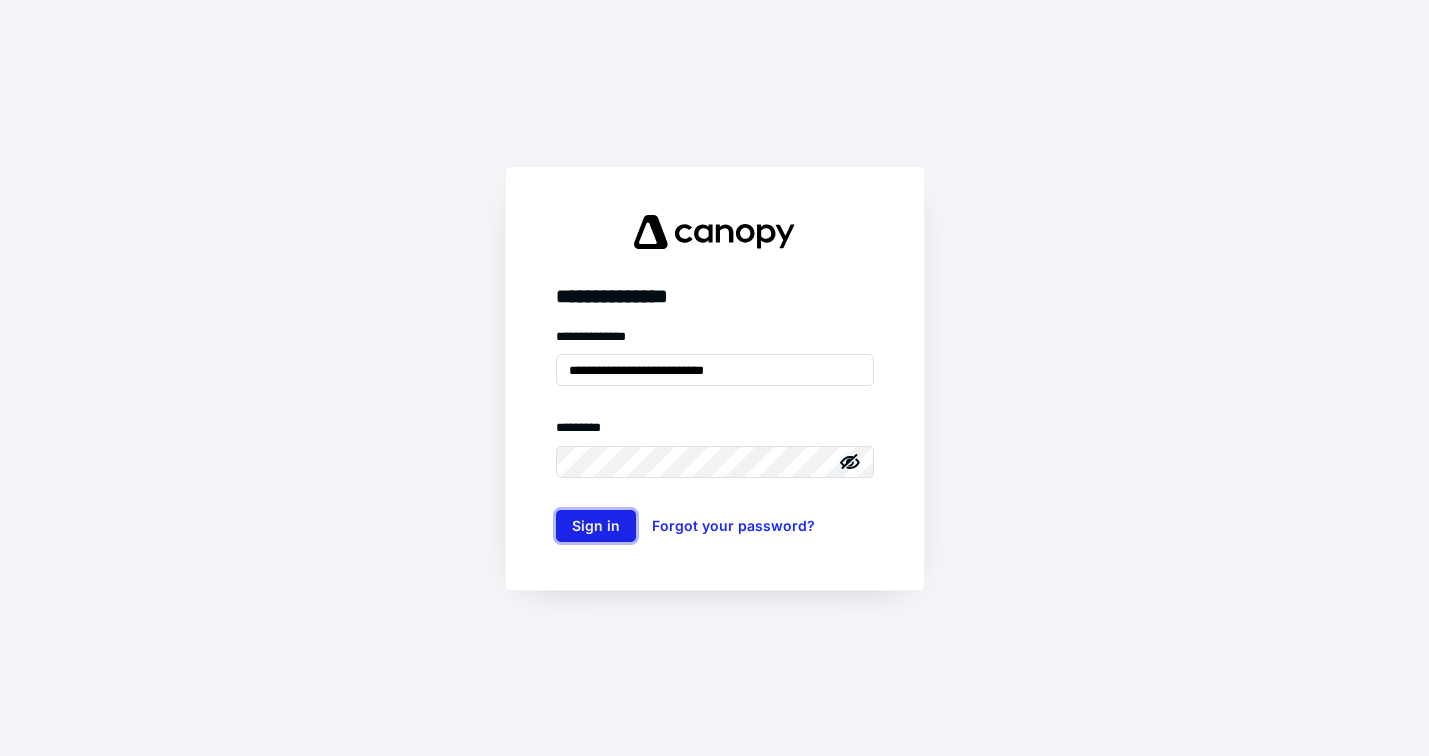 click on "Sign in" at bounding box center (596, 526) 